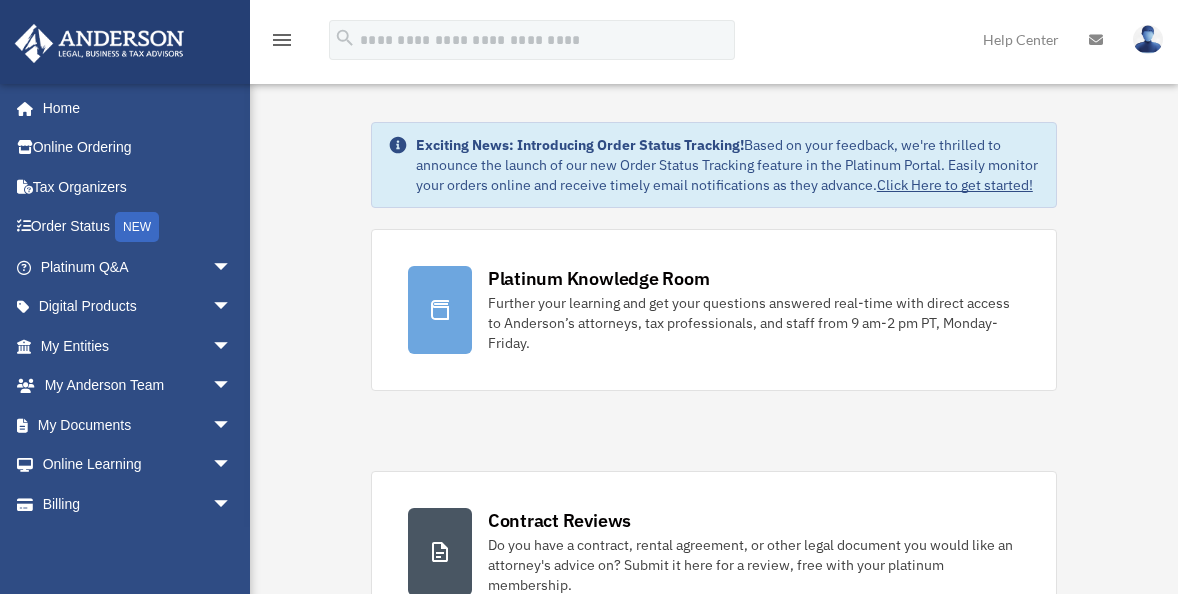 scroll, scrollTop: 0, scrollLeft: 0, axis: both 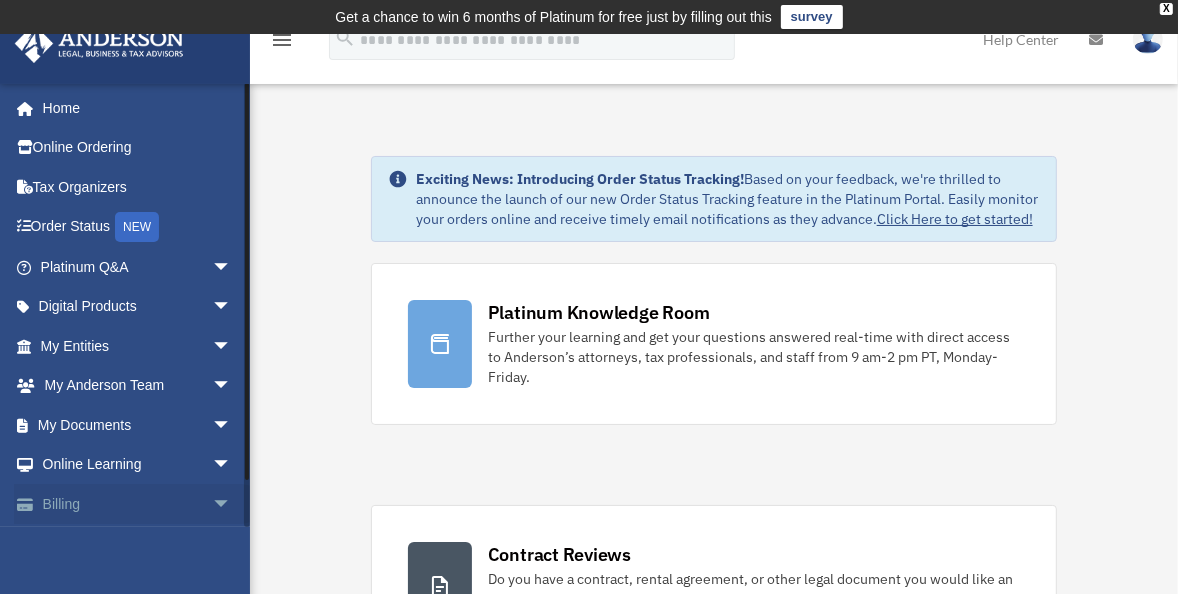 click on "arrow_drop_down" at bounding box center [232, 504] 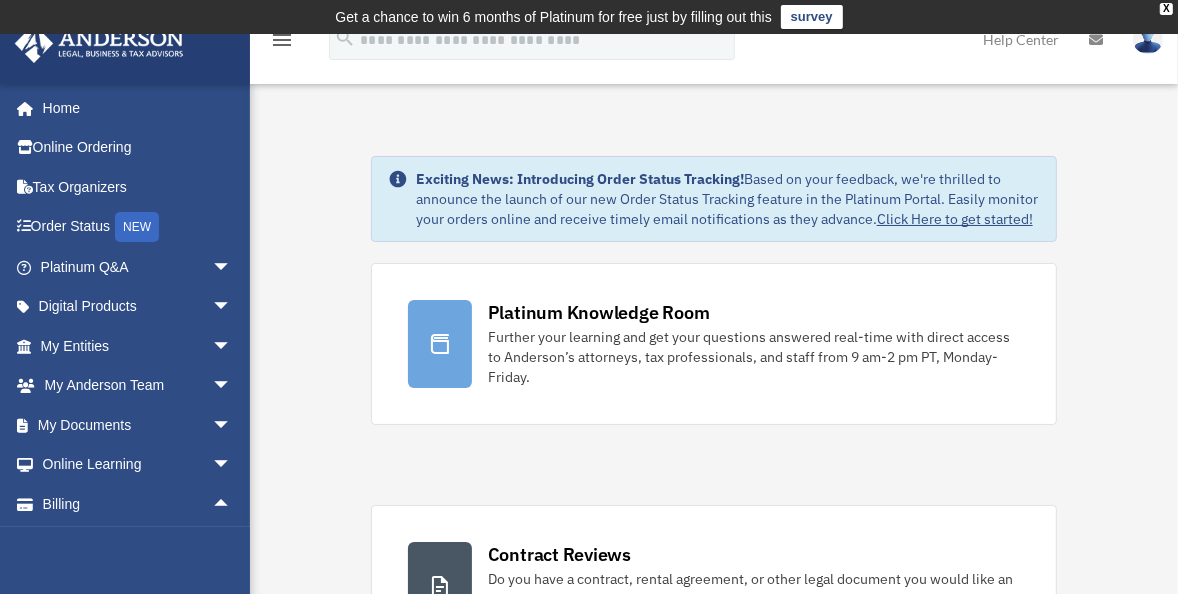 click on "Exciting News: Introducing Order Status Tracking!  Based on your feedback, we're thrilled to announce the launch of our new Order Status Tracking feature in the Platinum Portal. Easily monitor your orders online and receive timely email notifications as they advance.   Click Here to get started!
Platinum Knowledge Room
Further your learning and get your questions answered real-time with direct access to Anderson’s attorneys, tax professionals, and staff from 9 am-2 pm PT, Monday-Friday." at bounding box center [714, 1281] 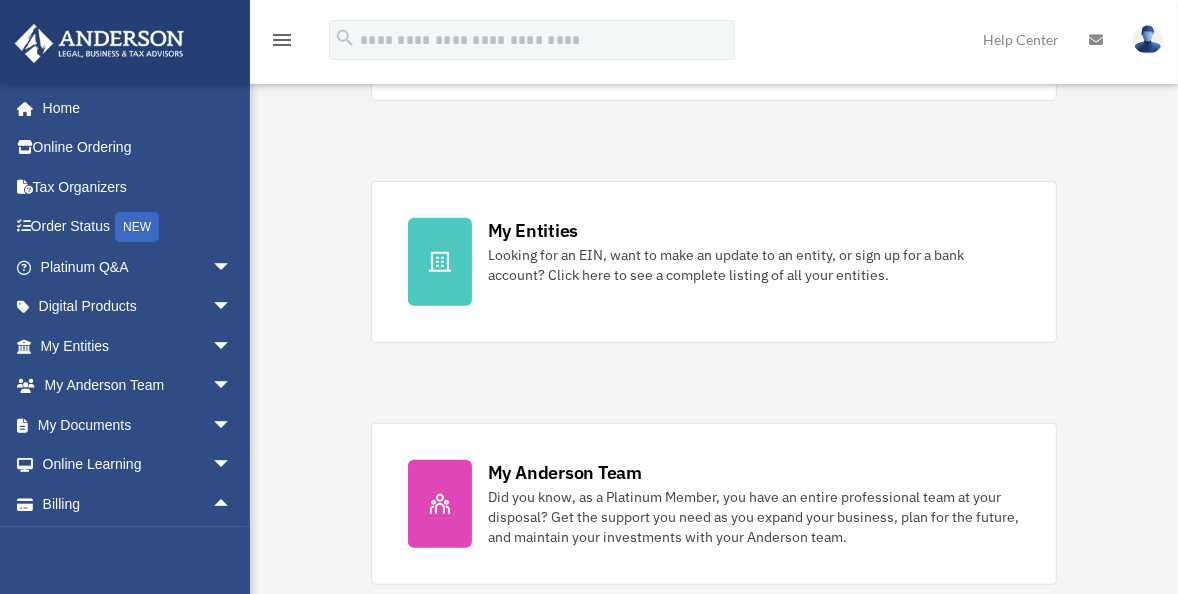 scroll, scrollTop: 576, scrollLeft: 0, axis: vertical 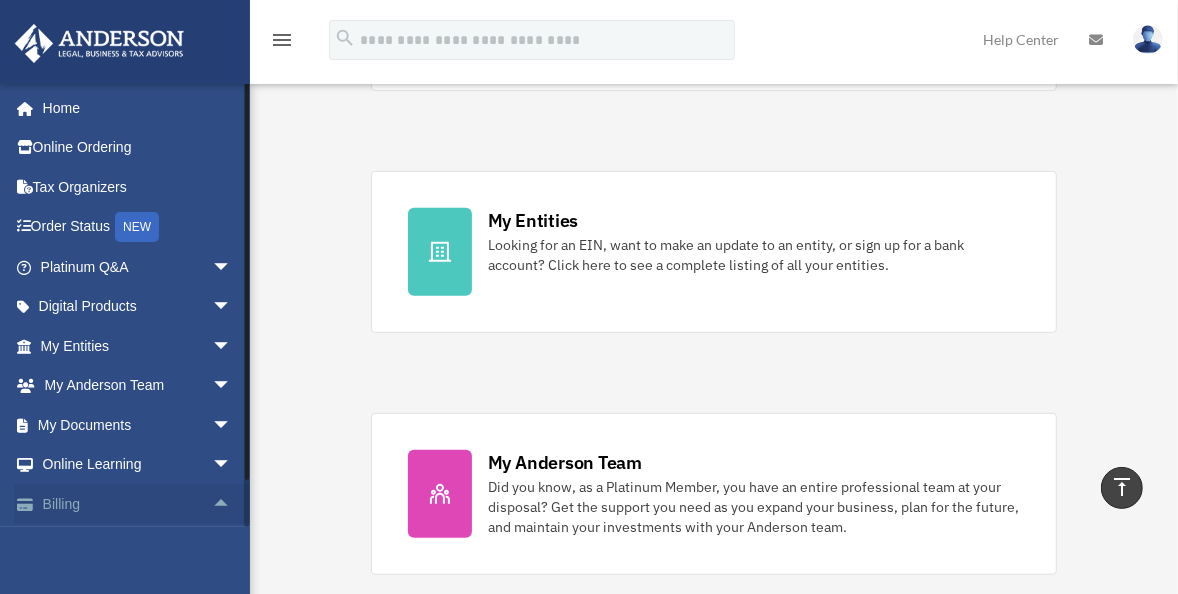 click on "arrow_drop_up" at bounding box center [232, 504] 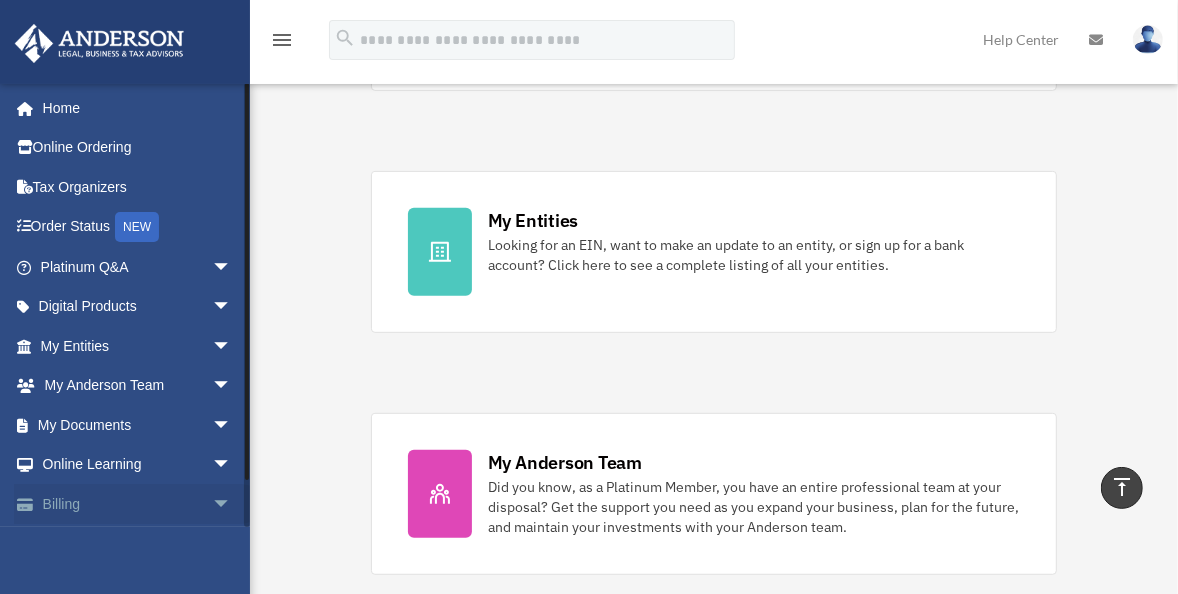 click on "Billing arrow_drop_down" at bounding box center [138, 504] 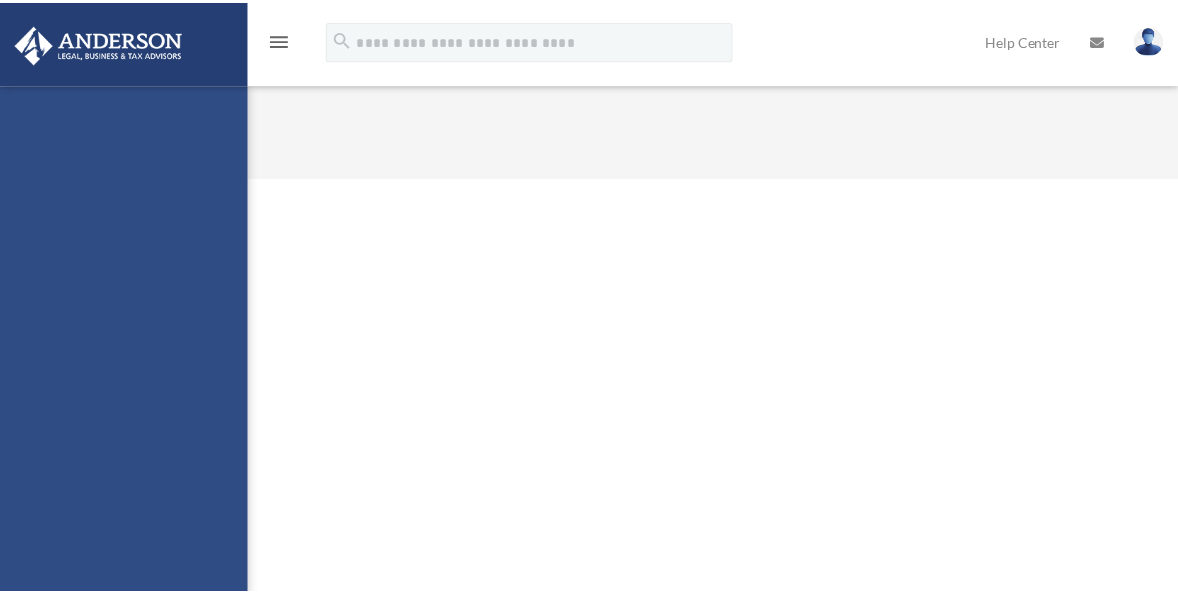 scroll, scrollTop: 0, scrollLeft: 0, axis: both 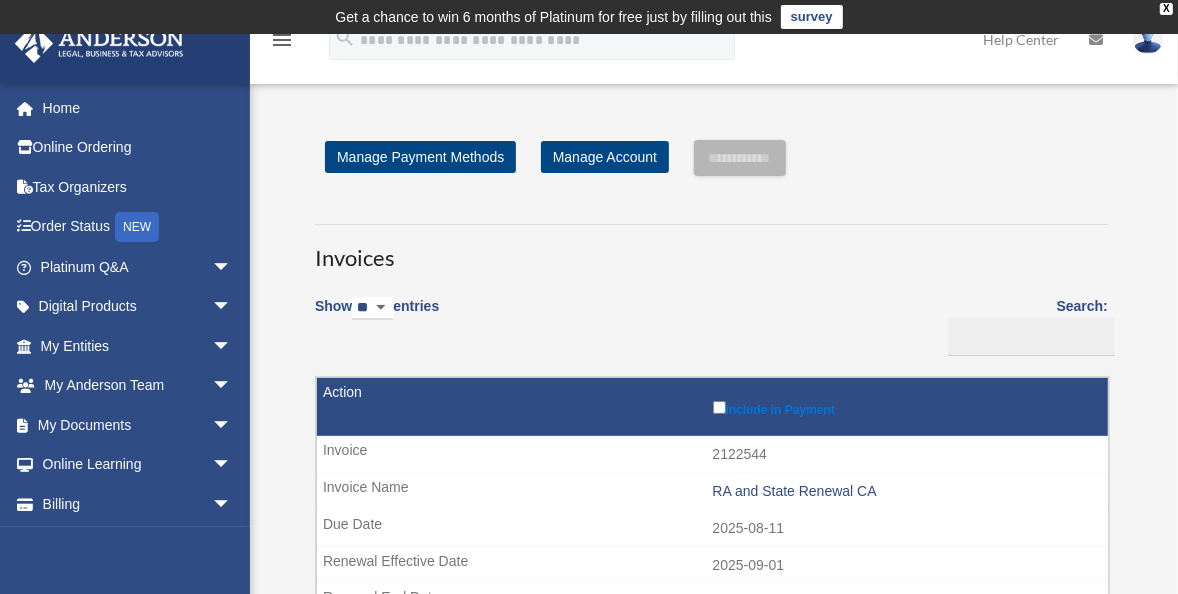 click on "**********" at bounding box center (711, 612) 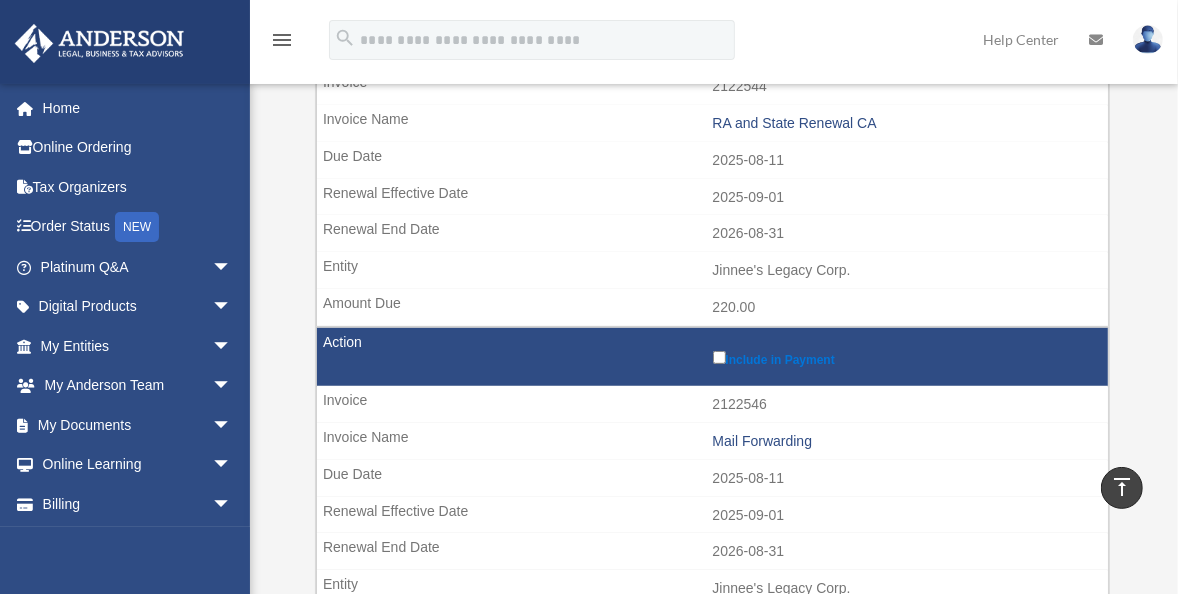 scroll, scrollTop: 480, scrollLeft: 0, axis: vertical 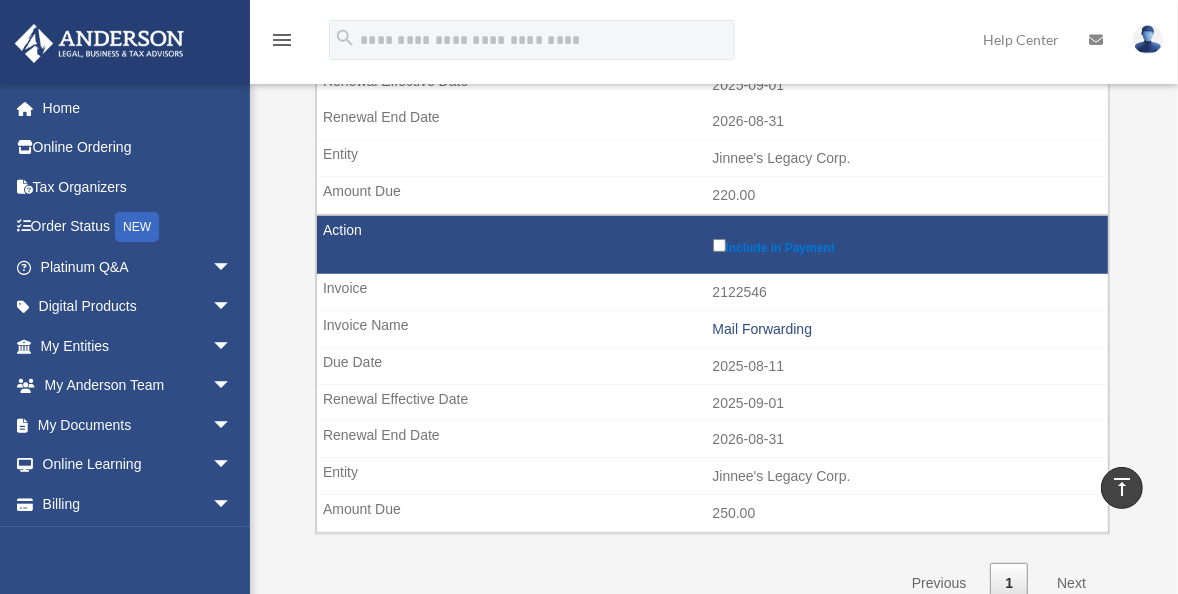click on "Jinnee's Legacy Corp." at bounding box center [712, 477] 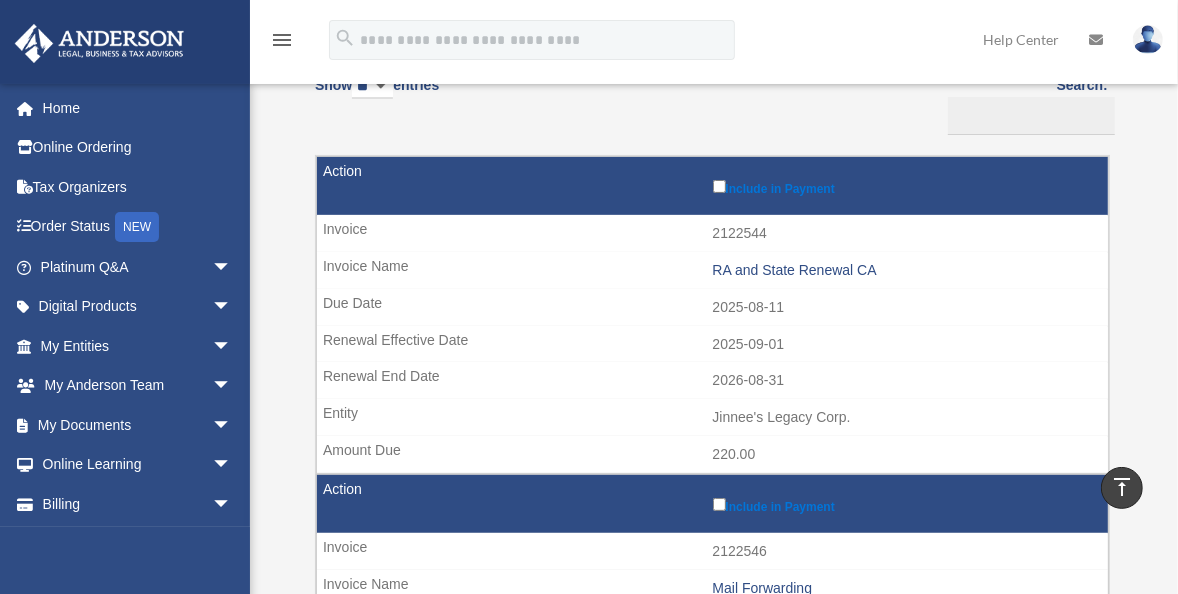 scroll, scrollTop: 192, scrollLeft: 0, axis: vertical 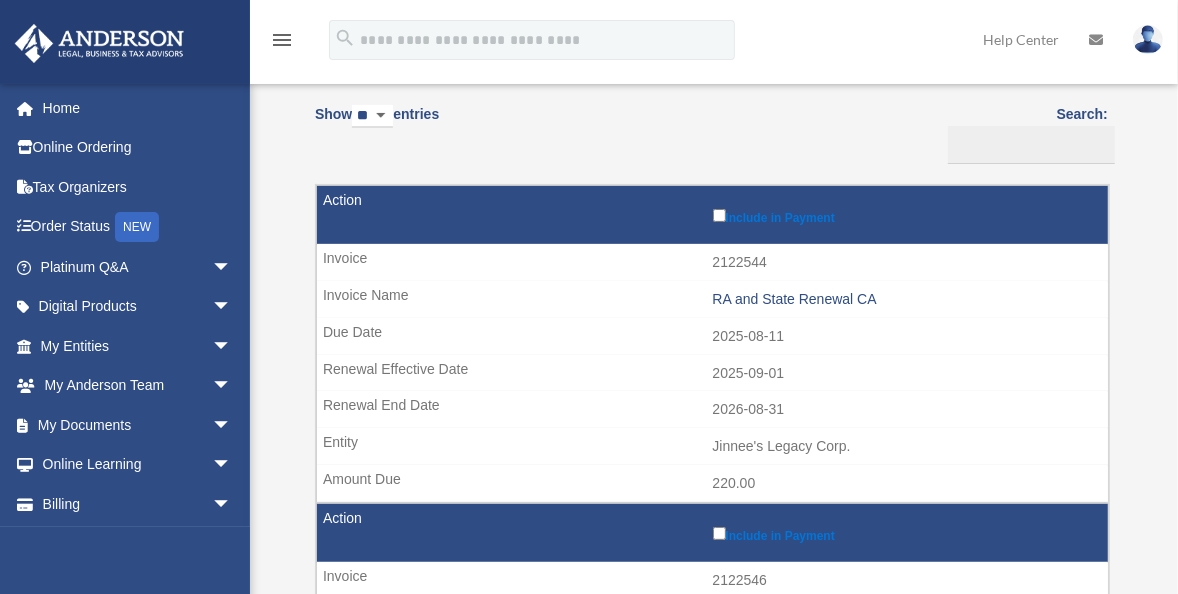 click on "Show  ** ** ** ***  entries Search:
Pay Invoice # Invoice Name Due Date Renewal Effective Date Renewal End Date Related Entity or Trust Amount Due
Include in Payment
2122544
RA and State Renewal CA
2025-08-11
2025-09-01
2026-08-31
Jinnee's Legacy Corp.
220.00
Include in Payment
2122546" at bounding box center [711, 491] 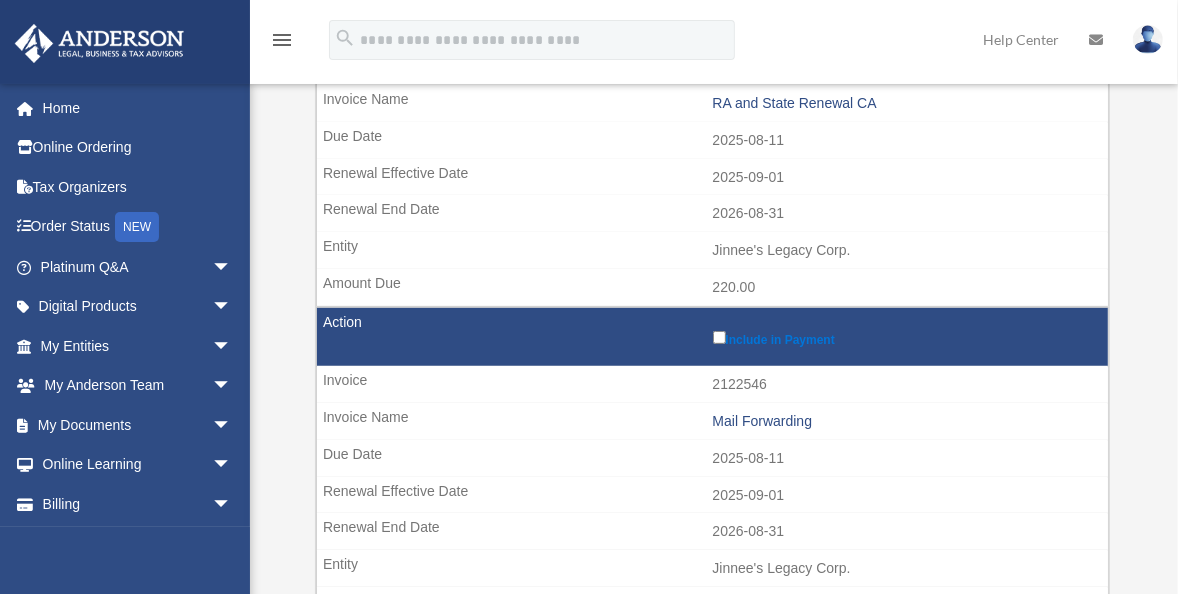 scroll, scrollTop: 448, scrollLeft: 0, axis: vertical 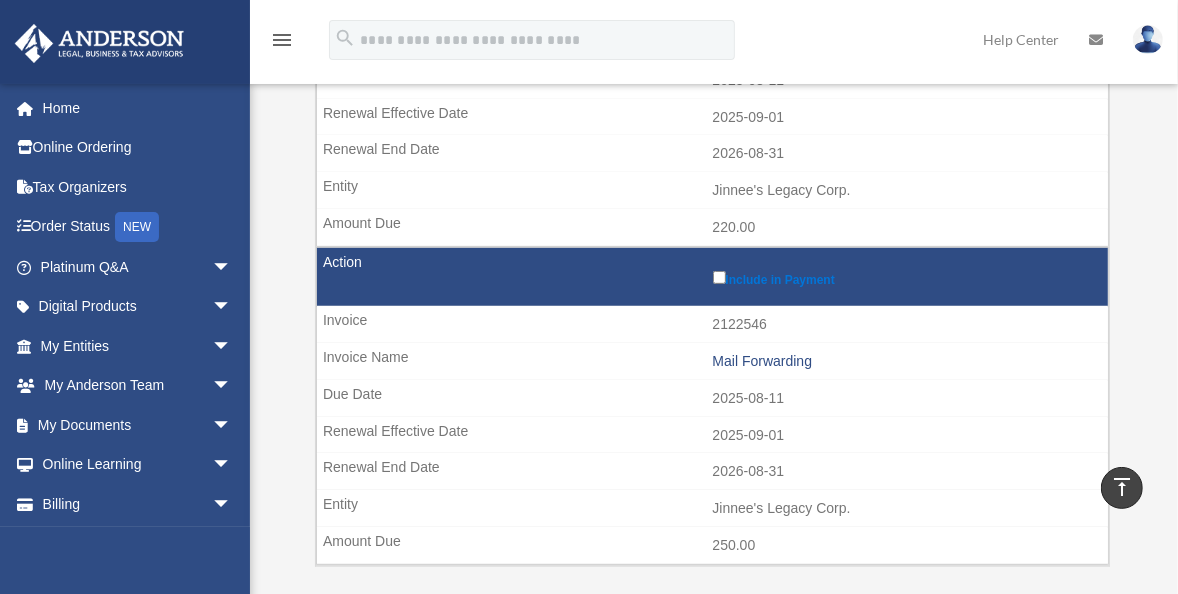 click on "**********" at bounding box center (711, 164) 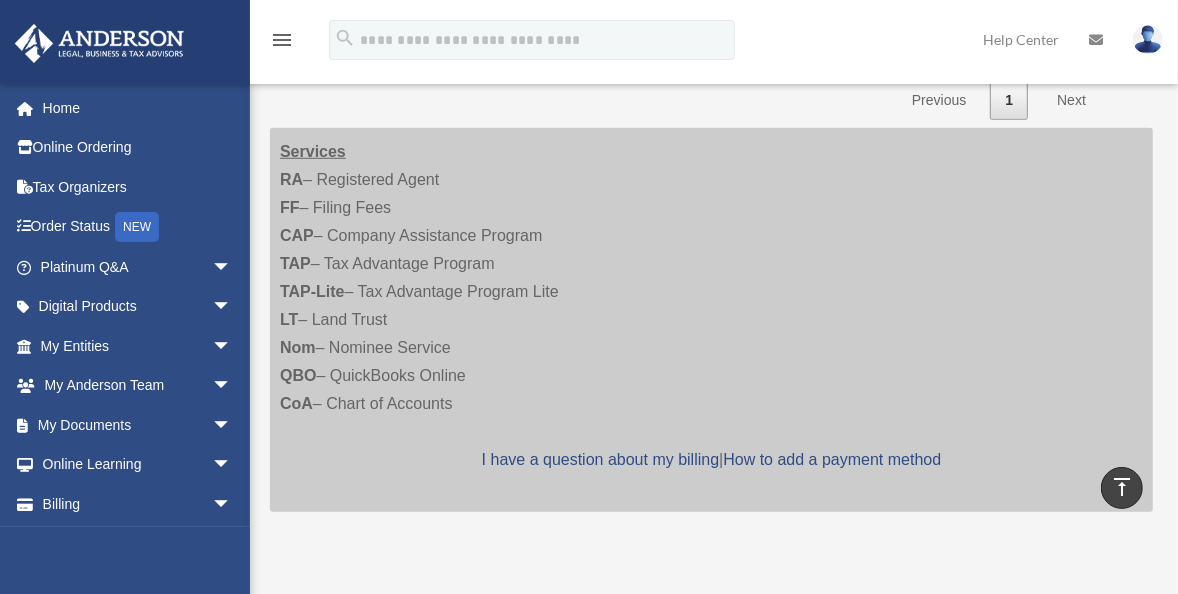 scroll, scrollTop: 962, scrollLeft: 0, axis: vertical 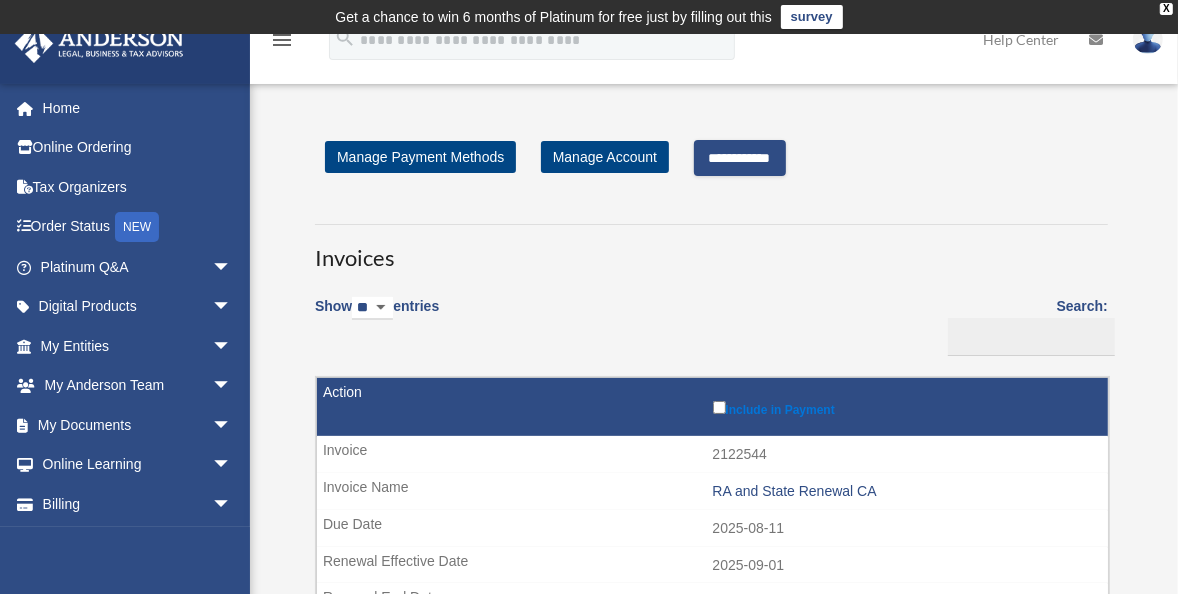 click on "**********" at bounding box center (740, 158) 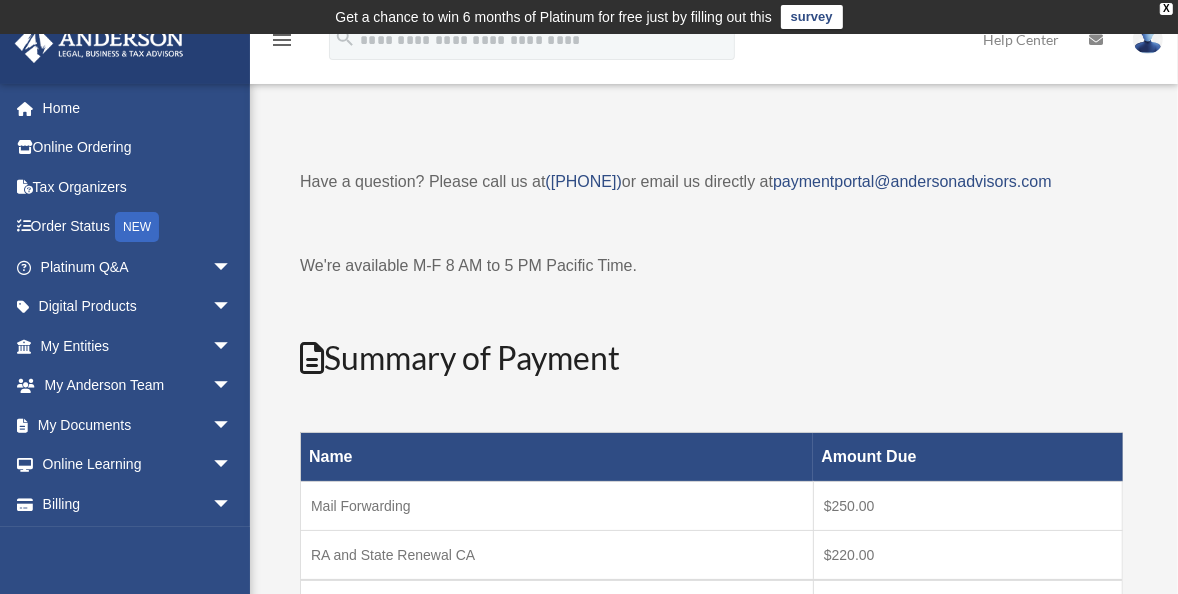 click on "**********" at bounding box center (711, 565) 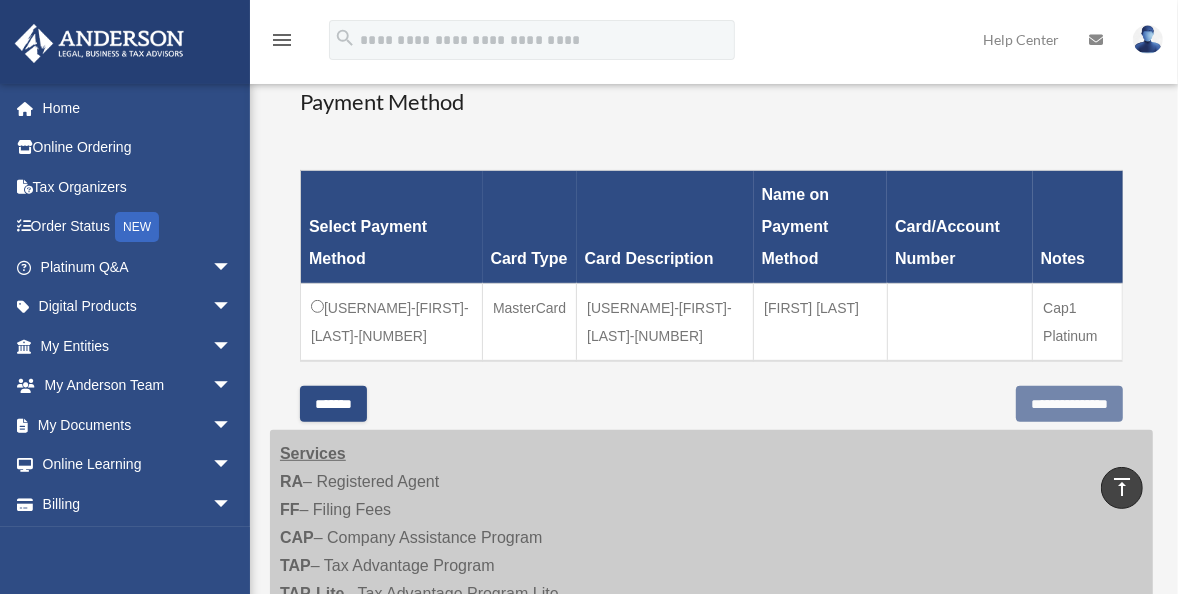 scroll, scrollTop: 576, scrollLeft: 0, axis: vertical 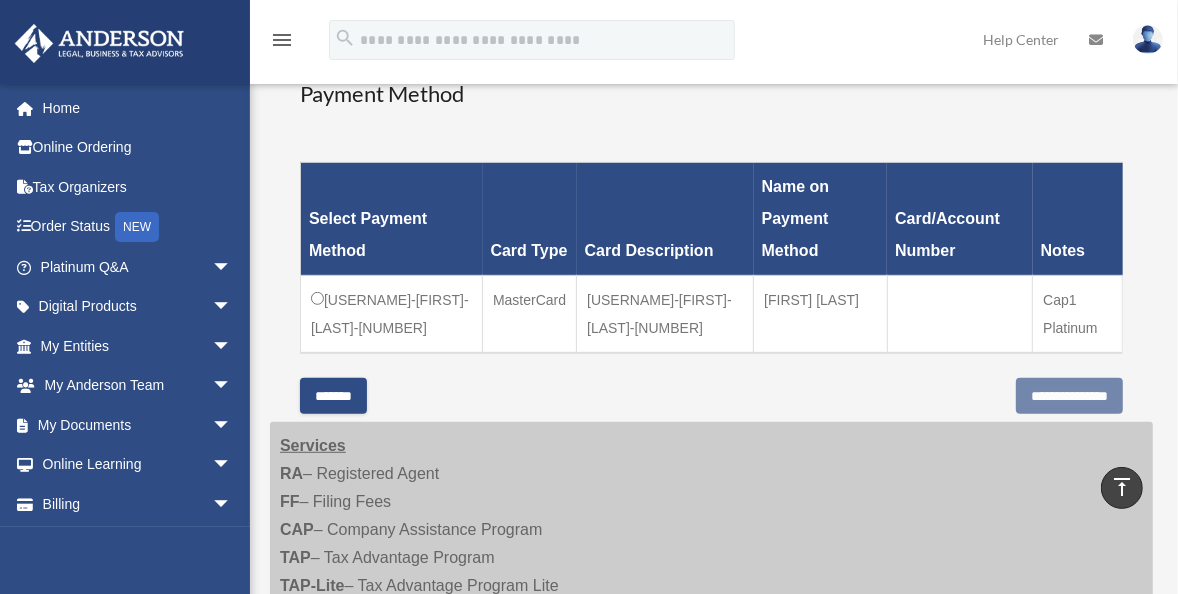click on "Select Payment Method
Card Type
Card Description
Name on Payment Method
Card/Account Number
Notes
MC-Henry-Aizpuru-7131
MasterCard
MC-Henry-Aizpuru-7131
Henry Aizpuru
Cap1 Platinum" at bounding box center (711, 258) 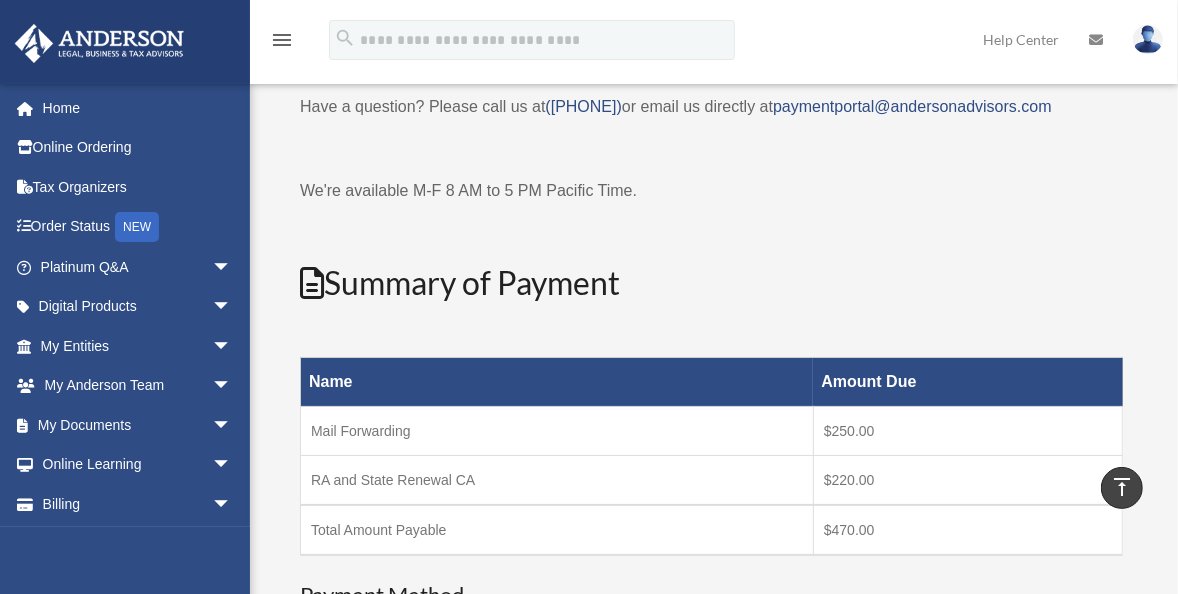 scroll, scrollTop: 56, scrollLeft: 0, axis: vertical 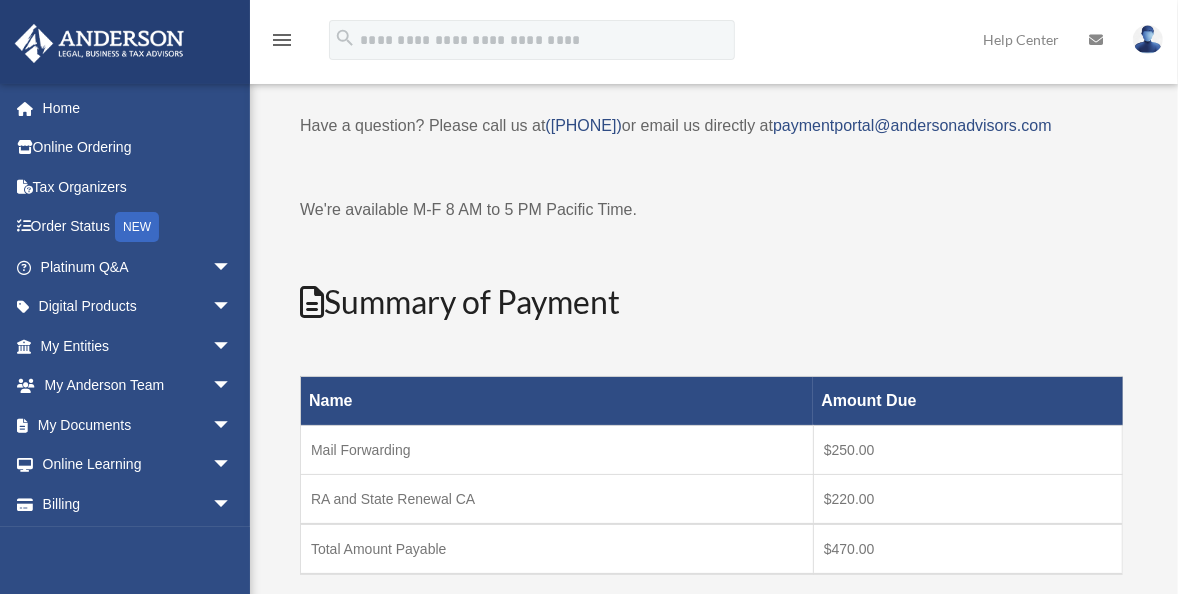 click on "Have a question? Please call us at  (725)605-8923  or email us directly at  paymentportal@andersonadvisors.com
We're available M-F 8 AM to 5 PM Pacific Time.
Summary of Payment
Name
Amount Due
Mail Forwarding  $250.00   RA and State Renewal CA  $220.00
Total Amount Payable
$470.00
Payment Method
Select Payment Method" at bounding box center (711, 505) 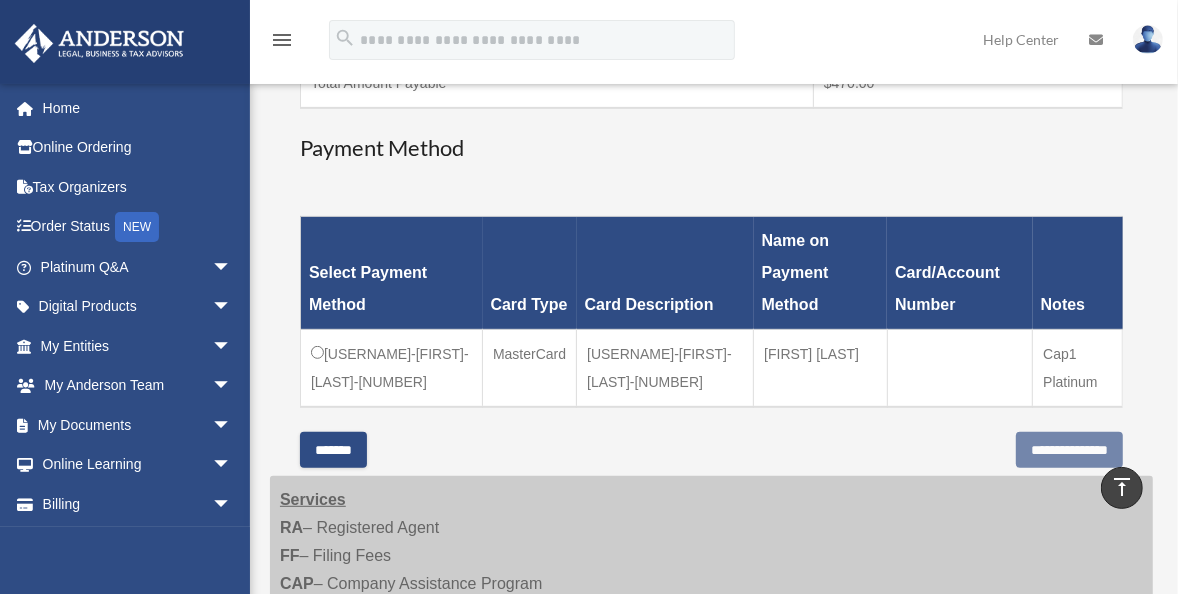scroll, scrollTop: 536, scrollLeft: 0, axis: vertical 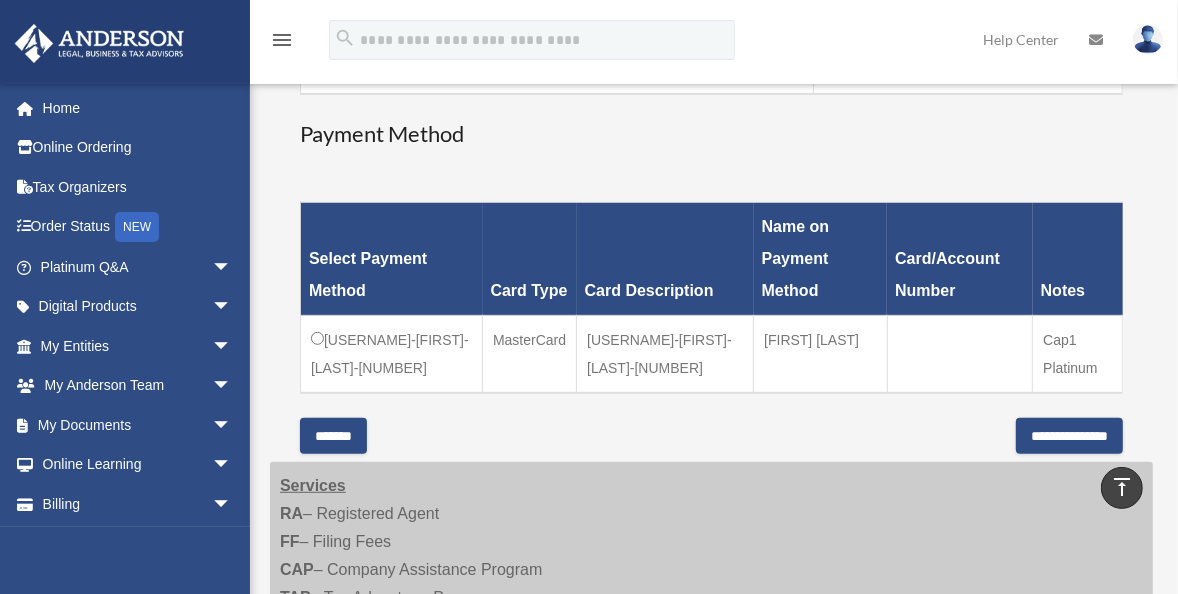 click on "**********" at bounding box center [711, 29] 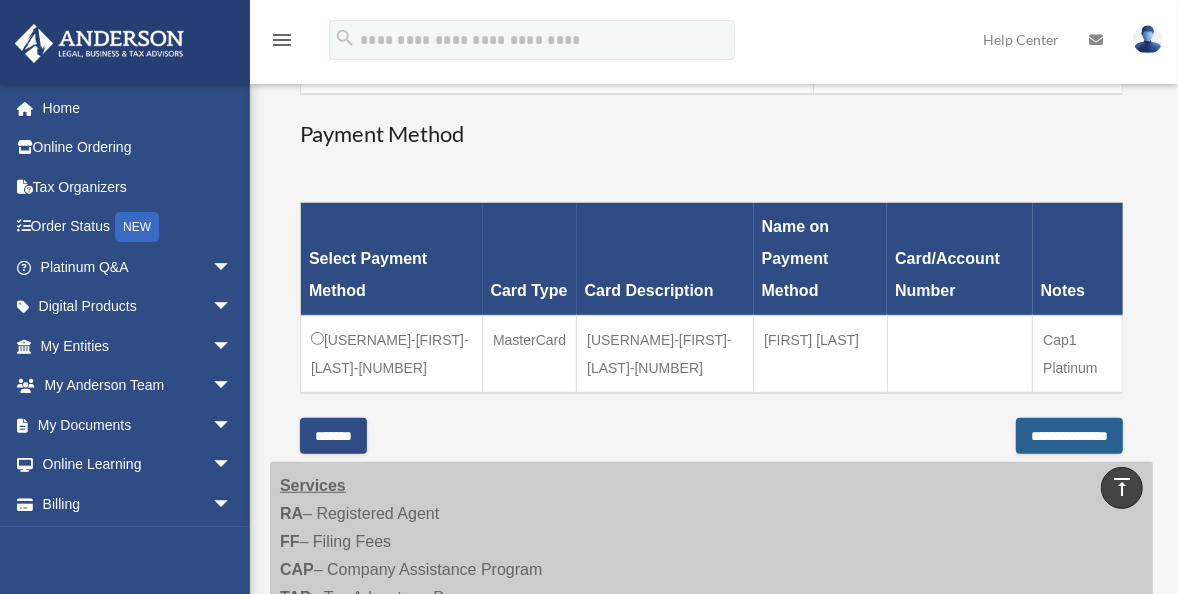 click on "**********" at bounding box center [1069, 436] 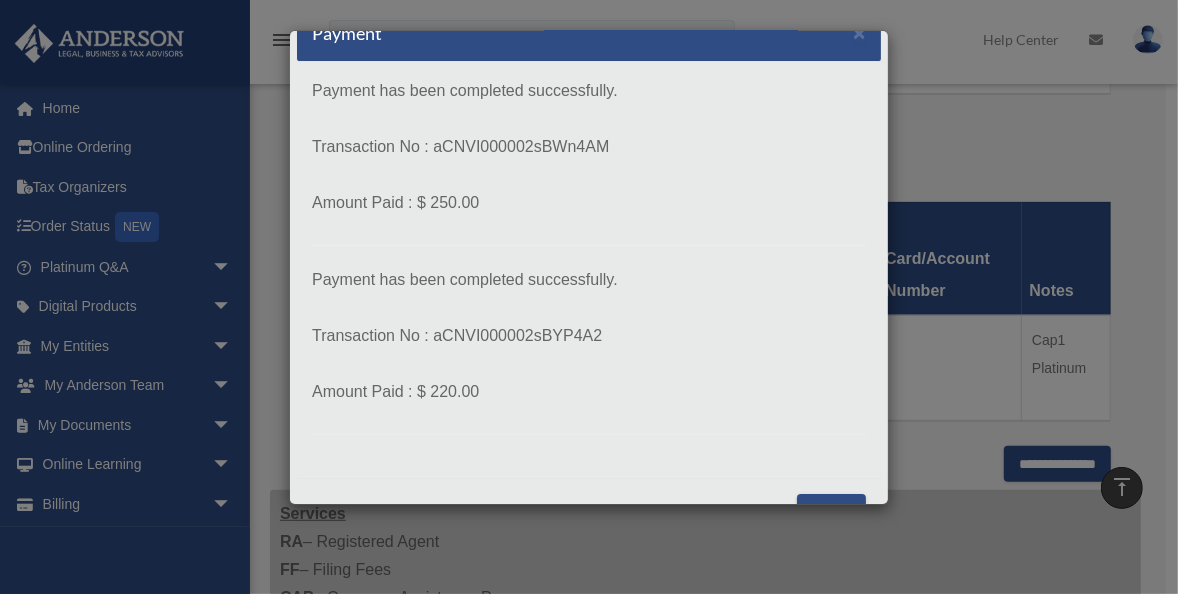 scroll, scrollTop: 77, scrollLeft: 0, axis: vertical 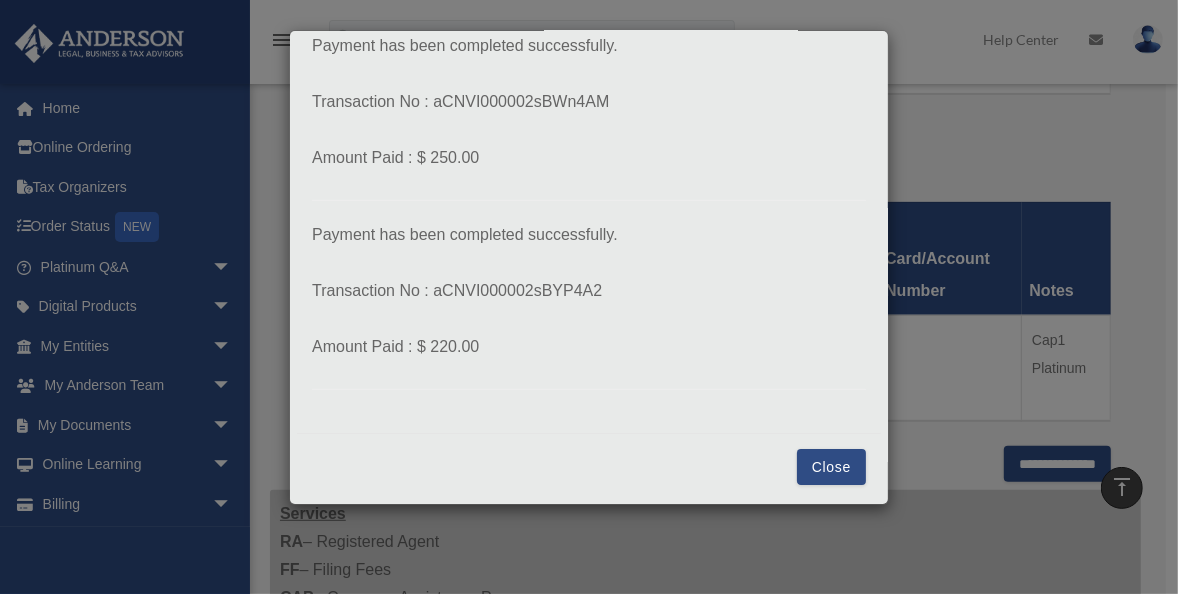 click on "Close" at bounding box center (831, 467) 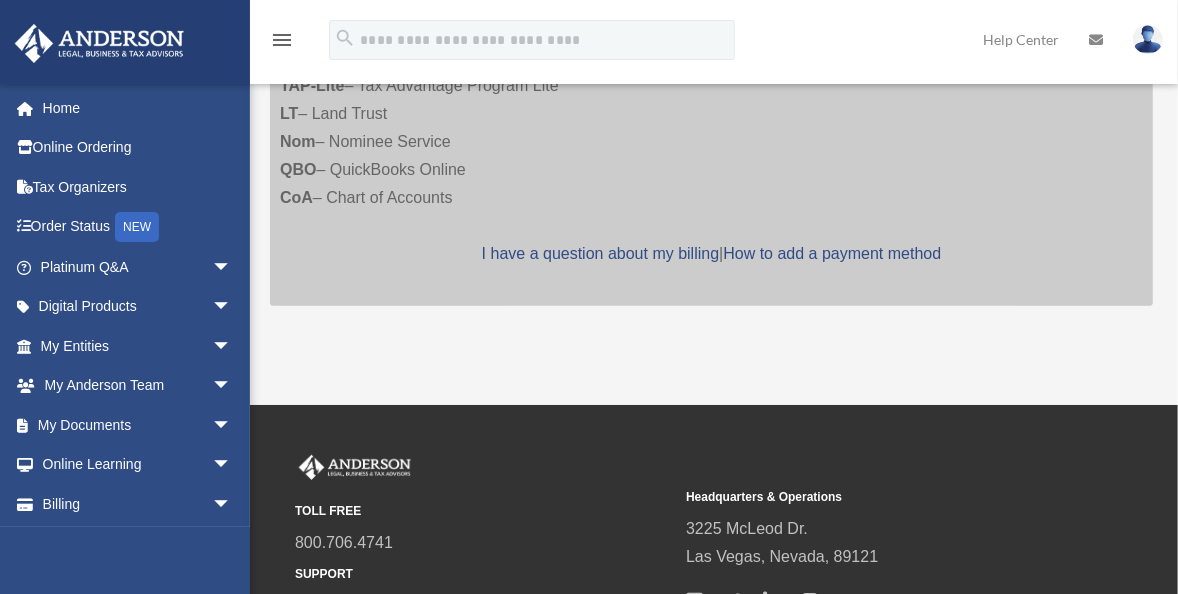 scroll, scrollTop: 570, scrollLeft: 0, axis: vertical 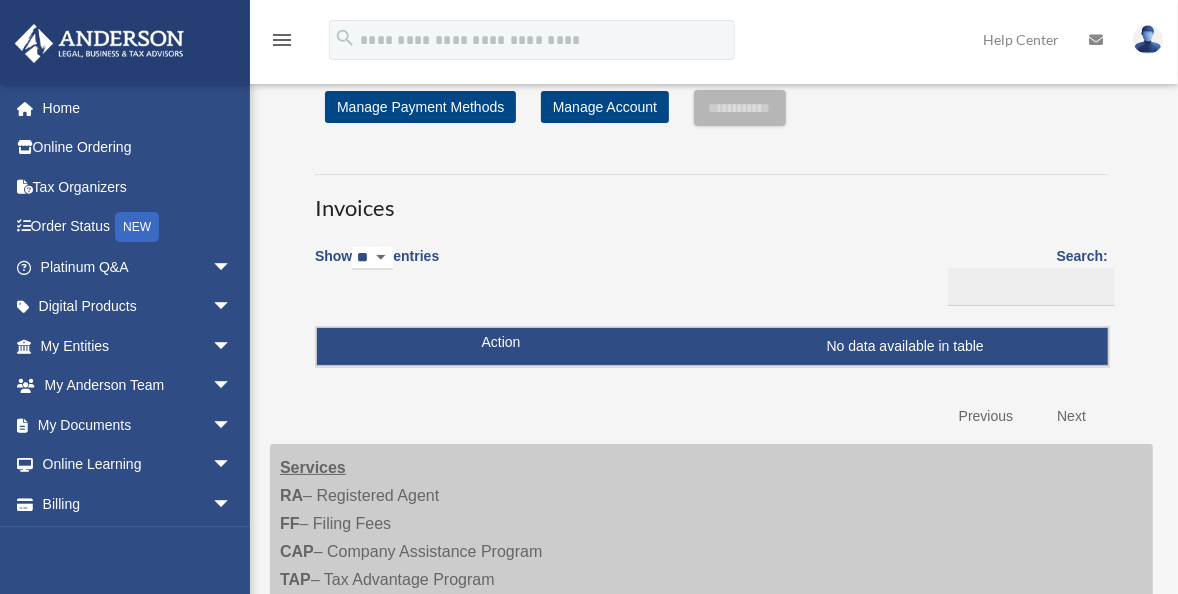 click on "Show  ** ** ** ***  entries Search:
Pay Invoice # Invoice Name Due Date Renewal Effective Date Renewal End Date Related Entity or Trust Amount Due
No data available in table
Showing 0 to 0 of 0 entries Previous Next" at bounding box center (711, 334) 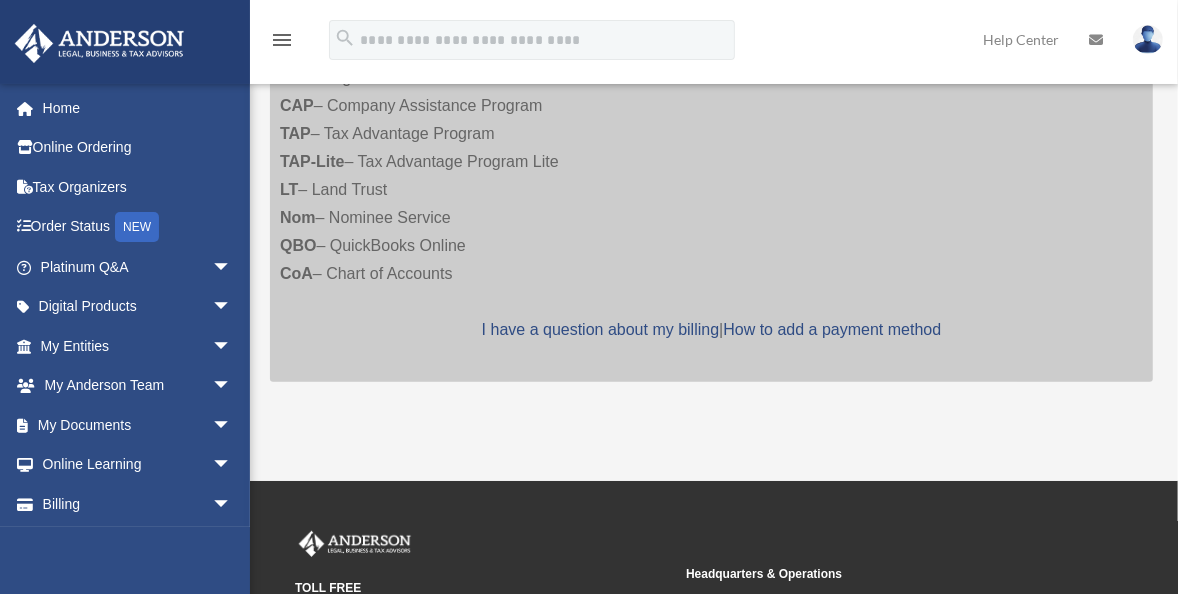 scroll, scrollTop: 530, scrollLeft: 0, axis: vertical 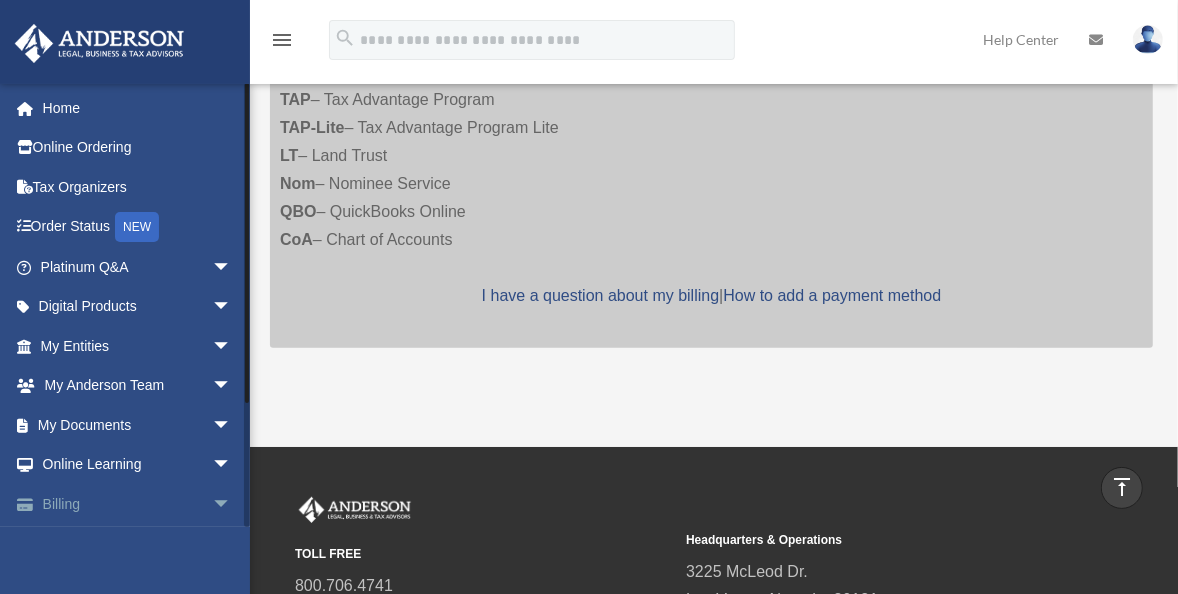 click on "arrow_drop_down" at bounding box center [232, 504] 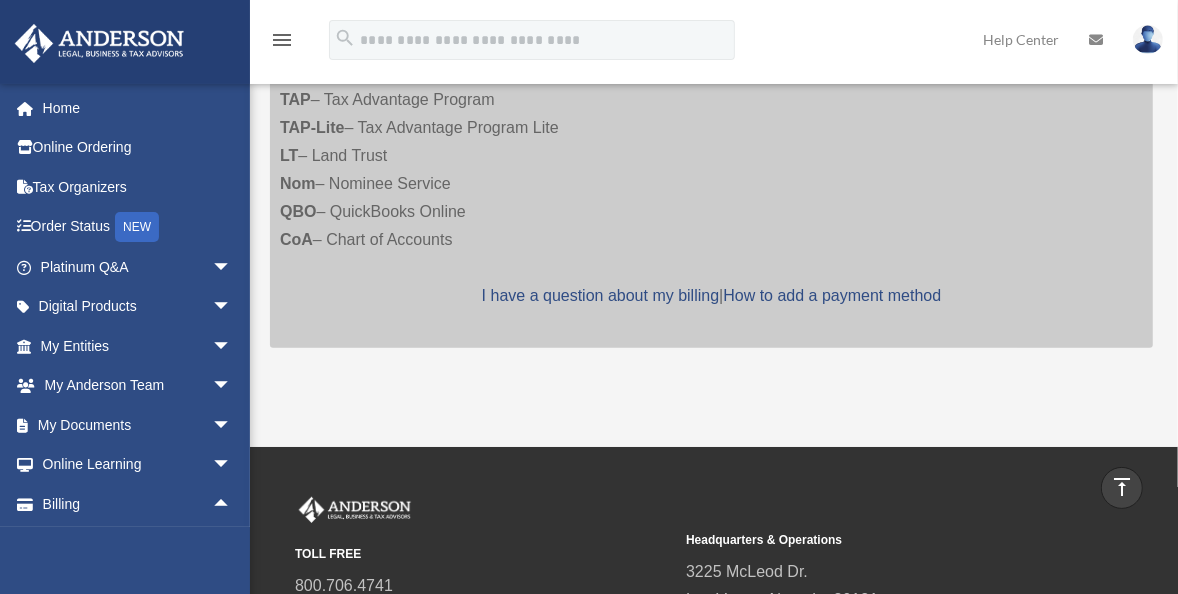 click on "**********" at bounding box center [711, -7] 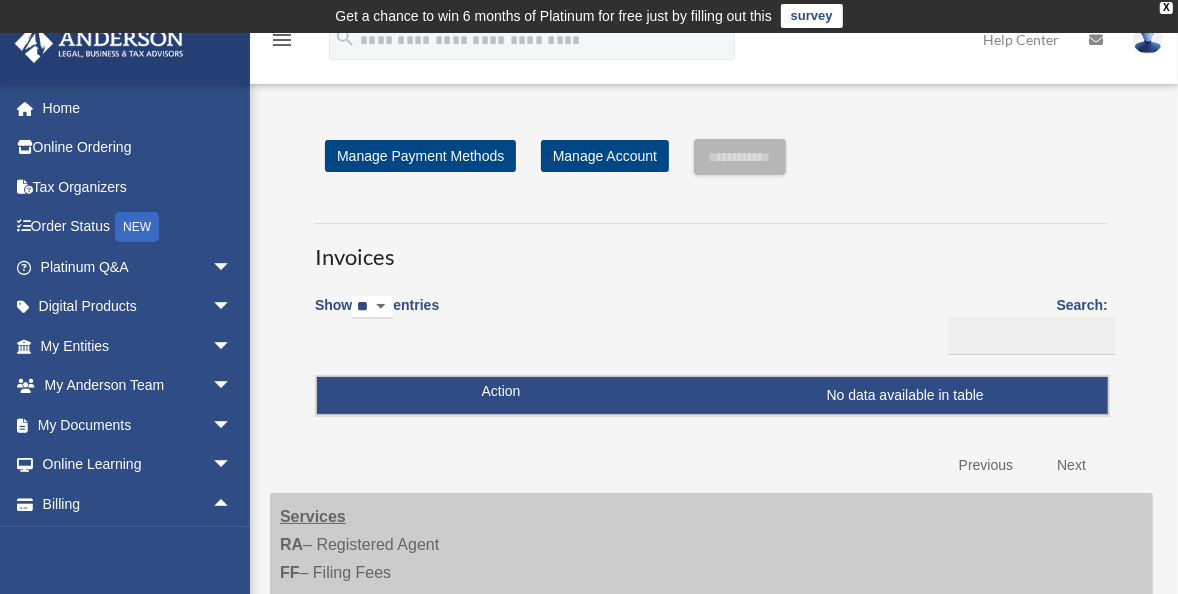 scroll, scrollTop: 0, scrollLeft: 0, axis: both 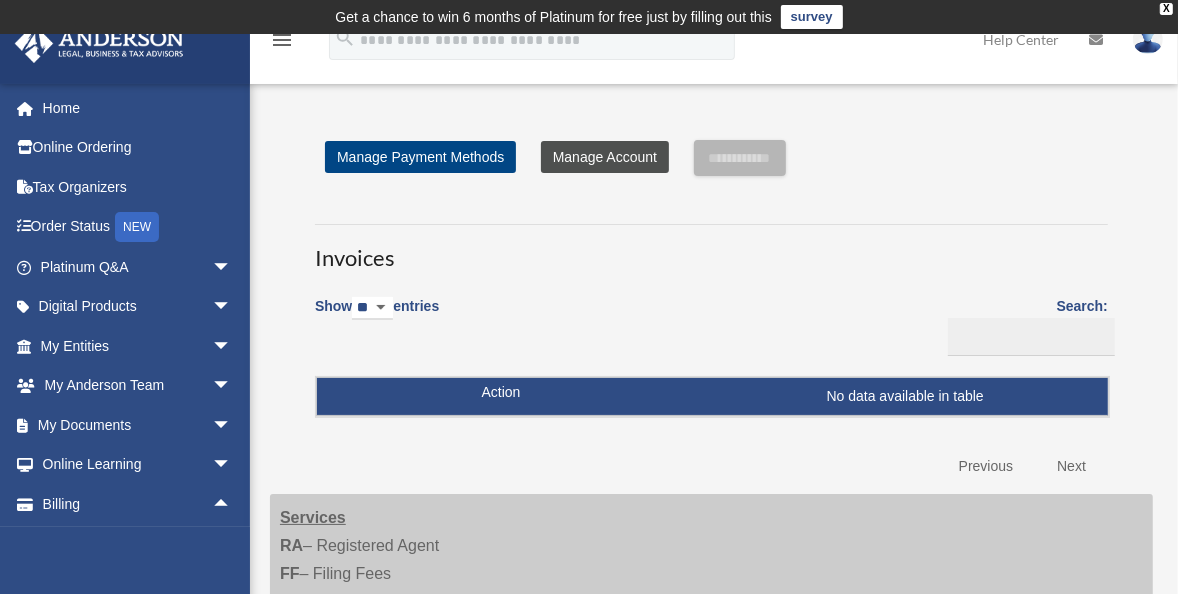 click on "Manage Account" at bounding box center (605, 157) 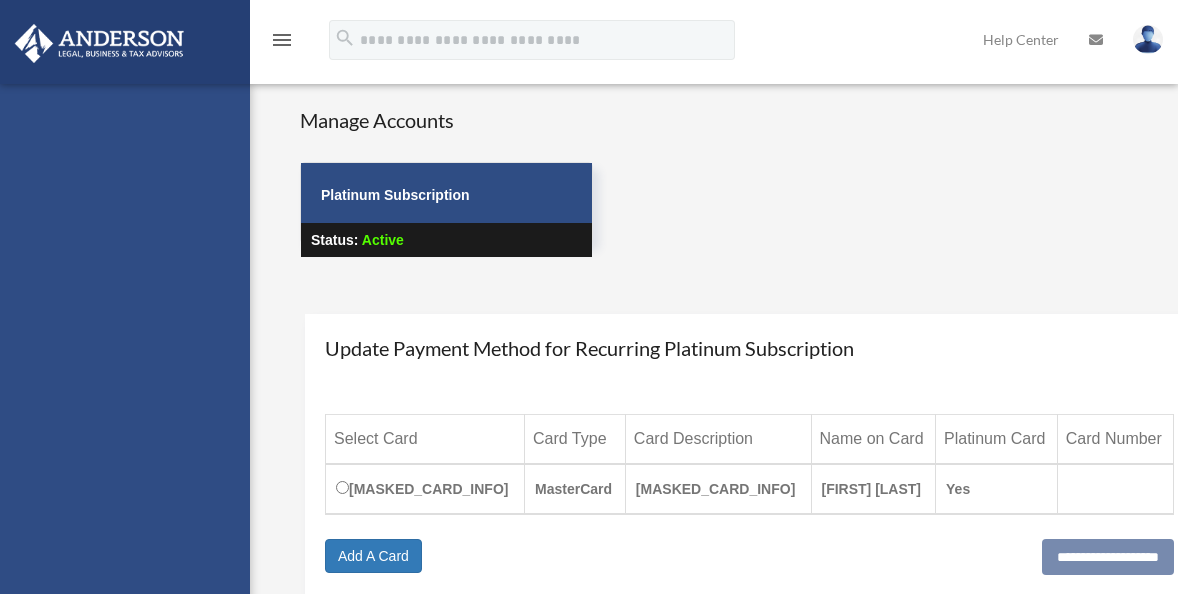 scroll, scrollTop: 0, scrollLeft: 0, axis: both 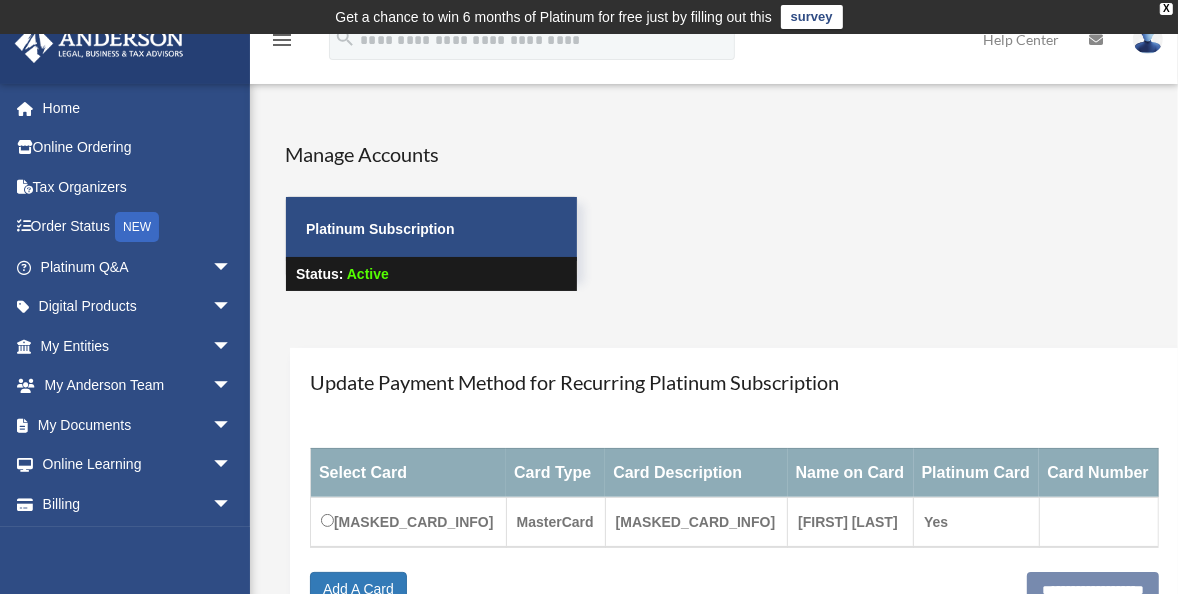 click on "**********" at bounding box center (734, 488) 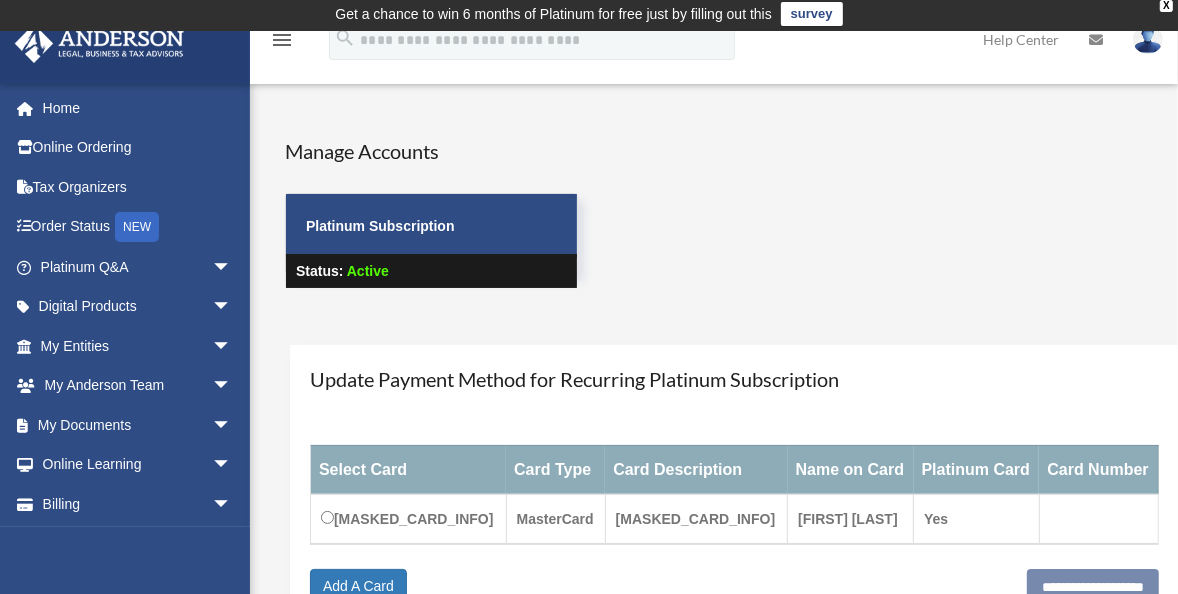 scroll, scrollTop: 0, scrollLeft: 0, axis: both 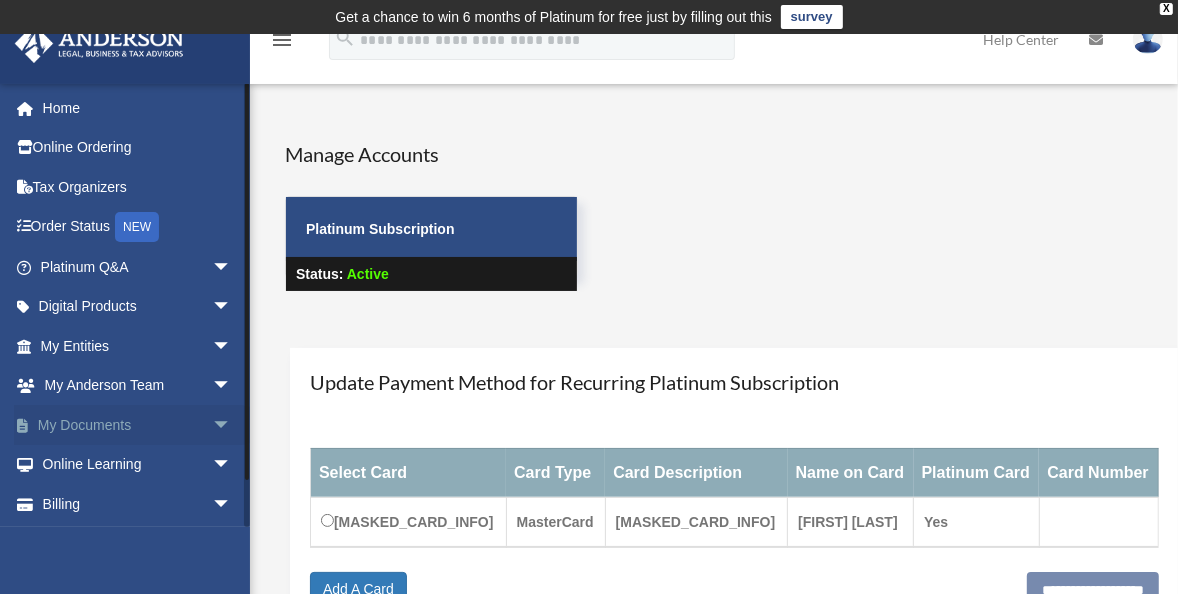 click on "arrow_drop_down" at bounding box center (232, 425) 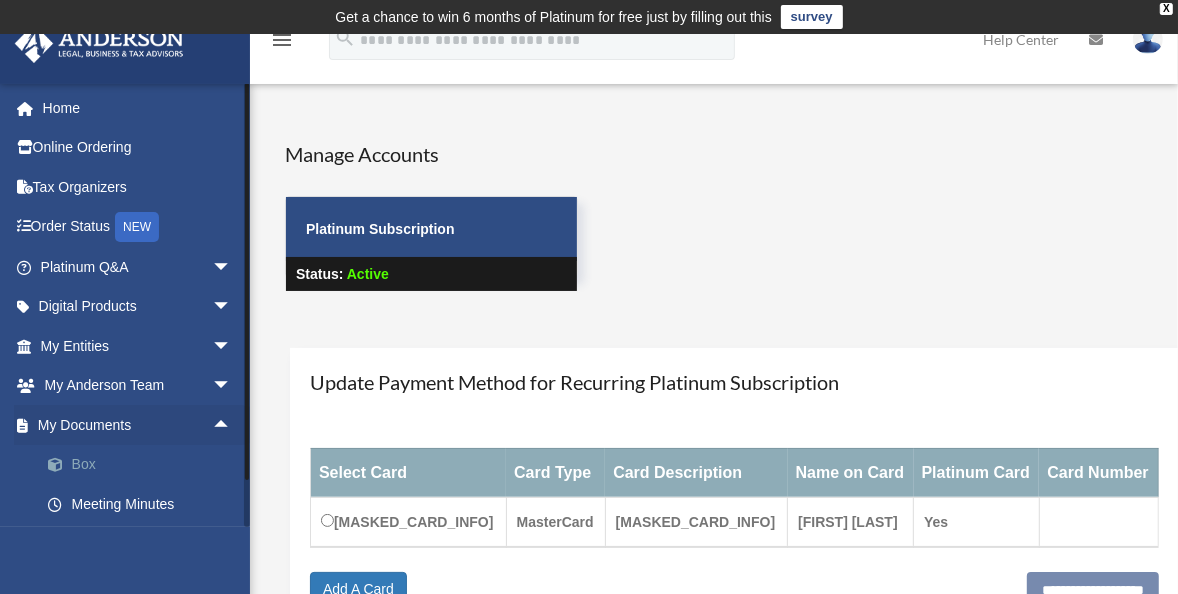 click on "Box" at bounding box center [145, 465] 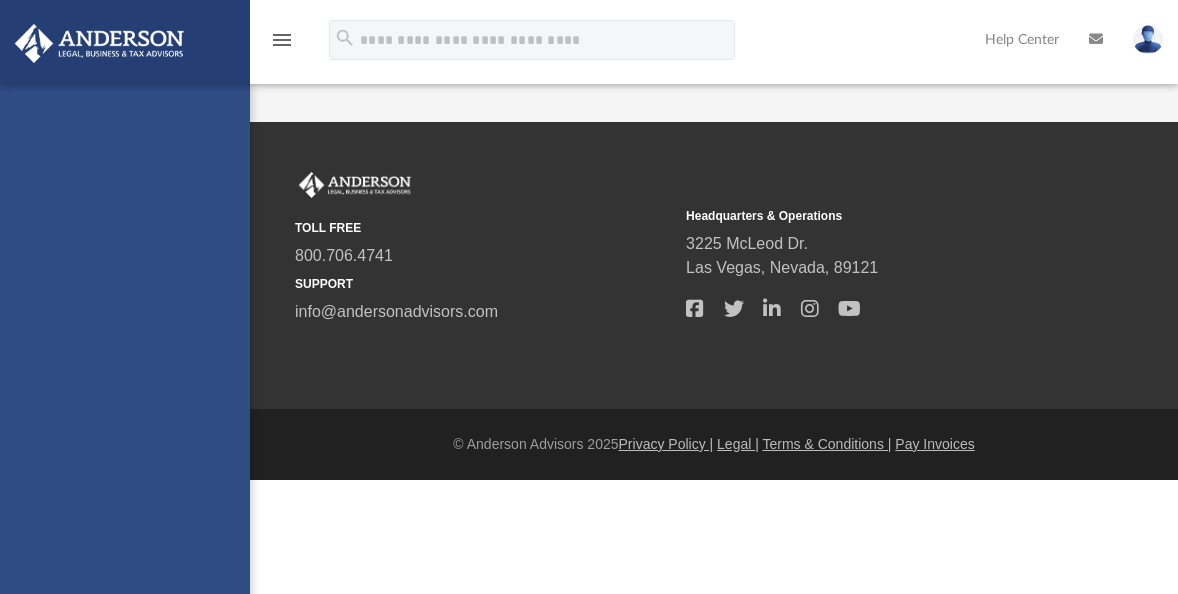 scroll, scrollTop: 0, scrollLeft: 0, axis: both 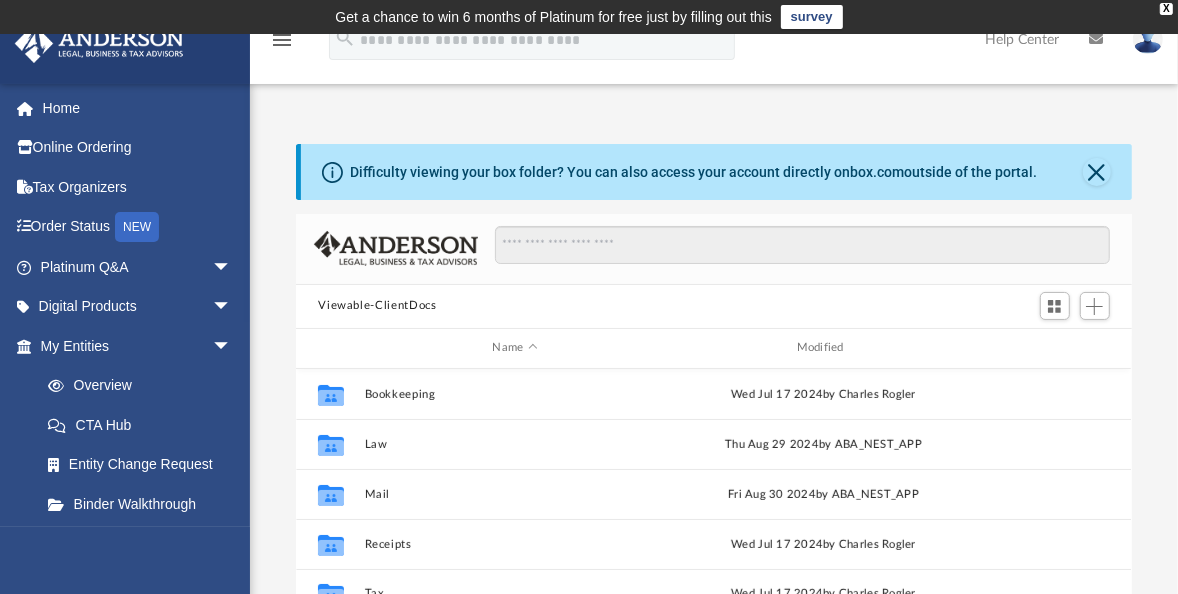 click at bounding box center [1148, 39] 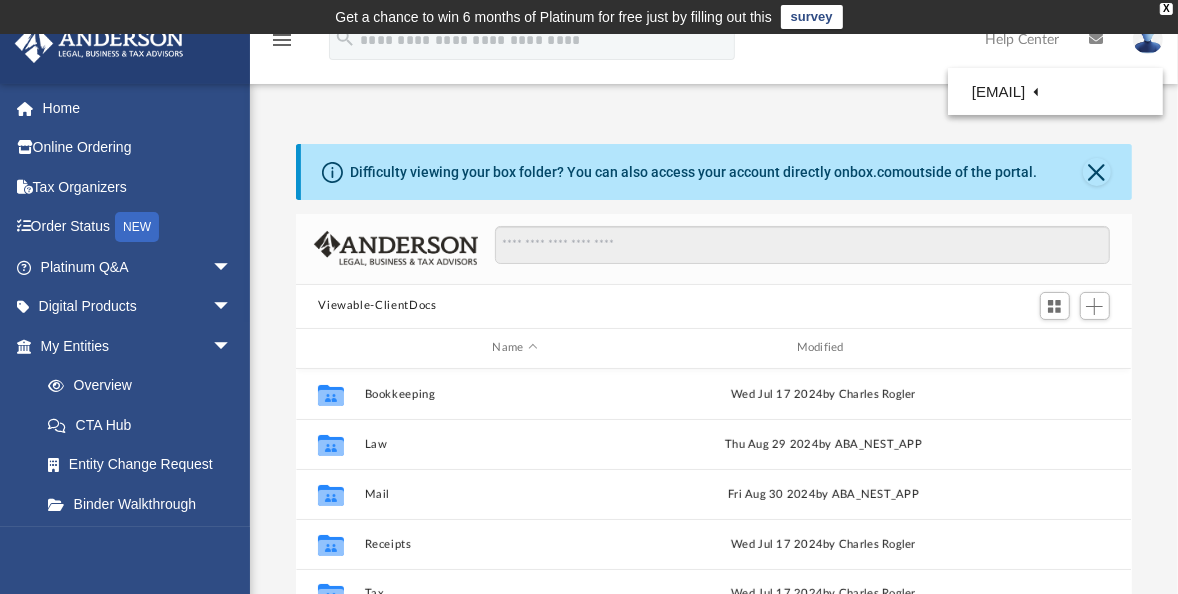click at bounding box center [1096, 39] 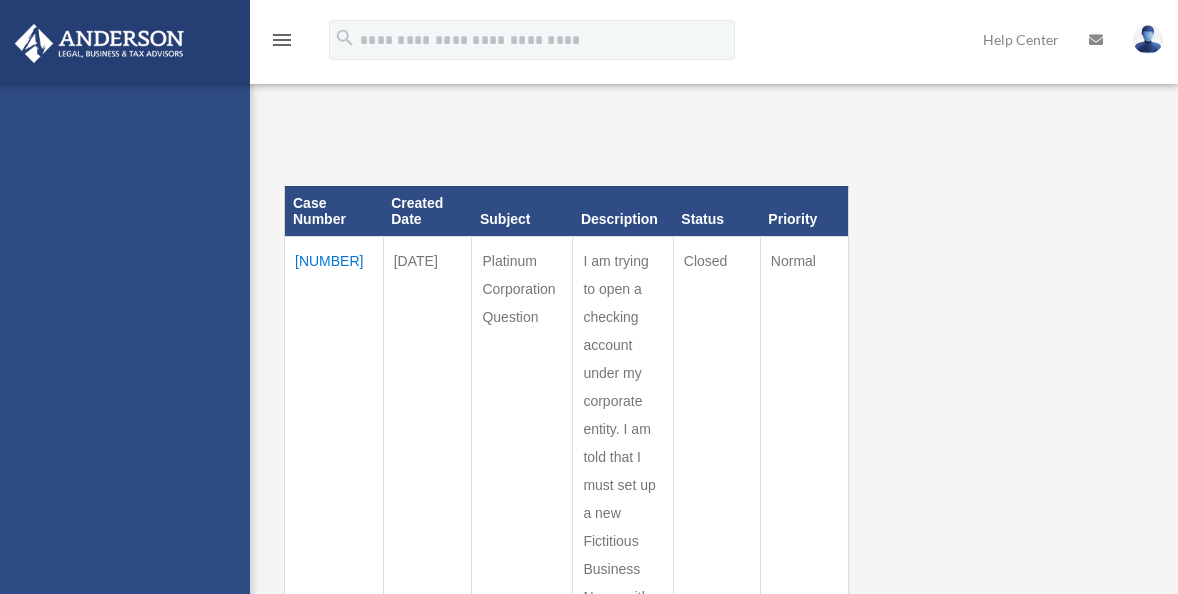 scroll, scrollTop: 0, scrollLeft: 0, axis: both 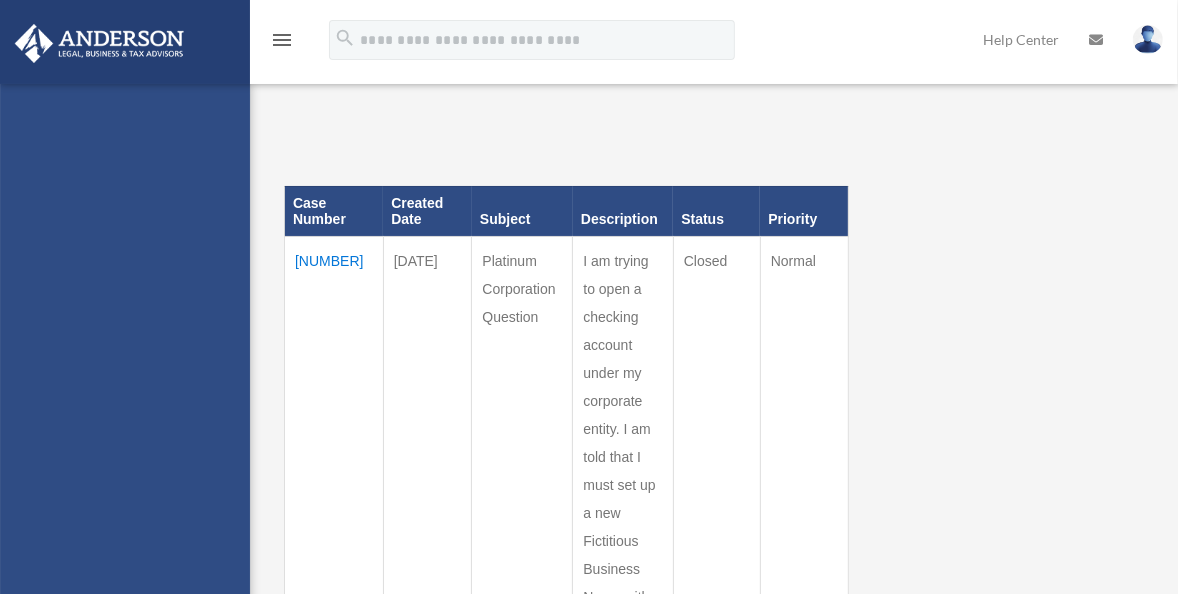 click on "Case Number
Created Date
Subject
Description
Status
Priority
01005458
Jun 12, 2025
Platinum Corporation Question
Closed
Normal" at bounding box center [559, 489] 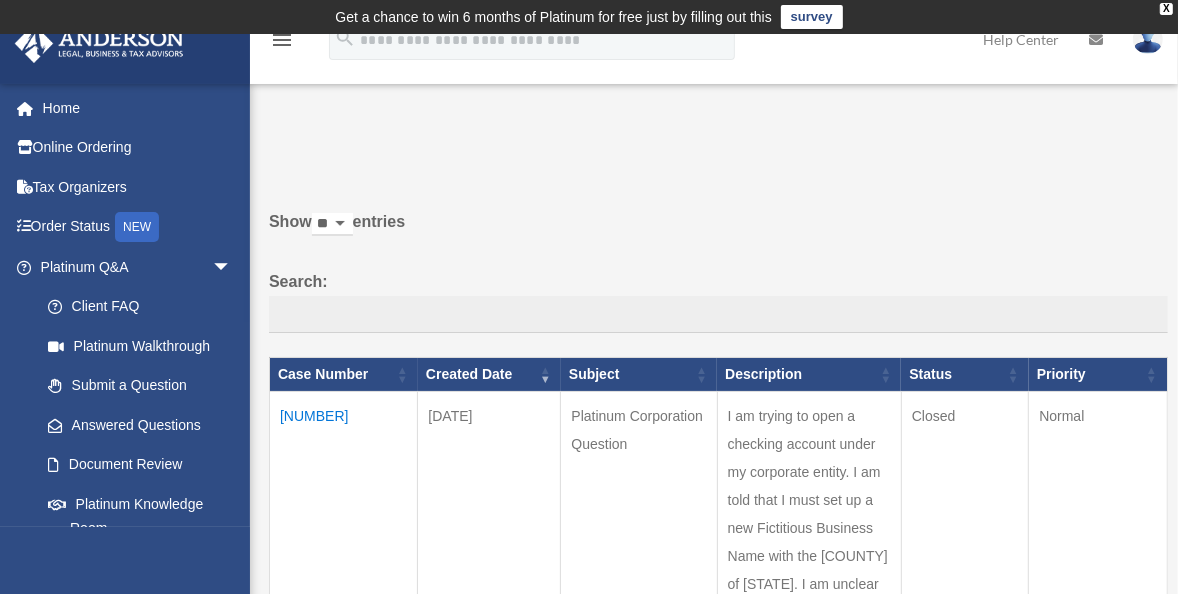 click on "menu" at bounding box center [282, 40] 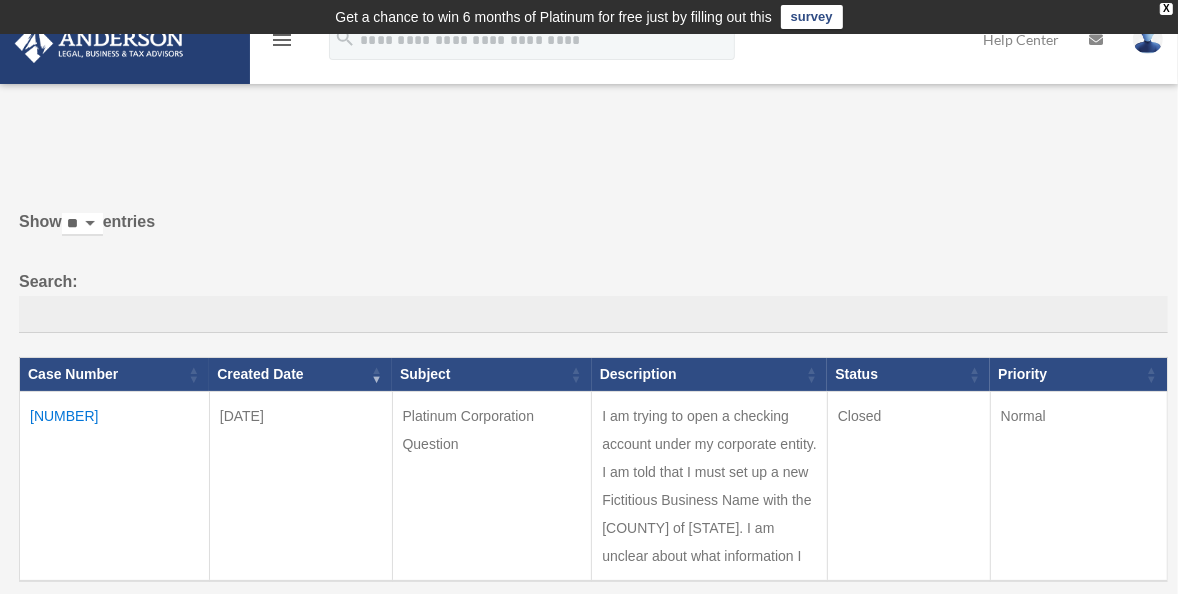 click on "menu" at bounding box center [282, 40] 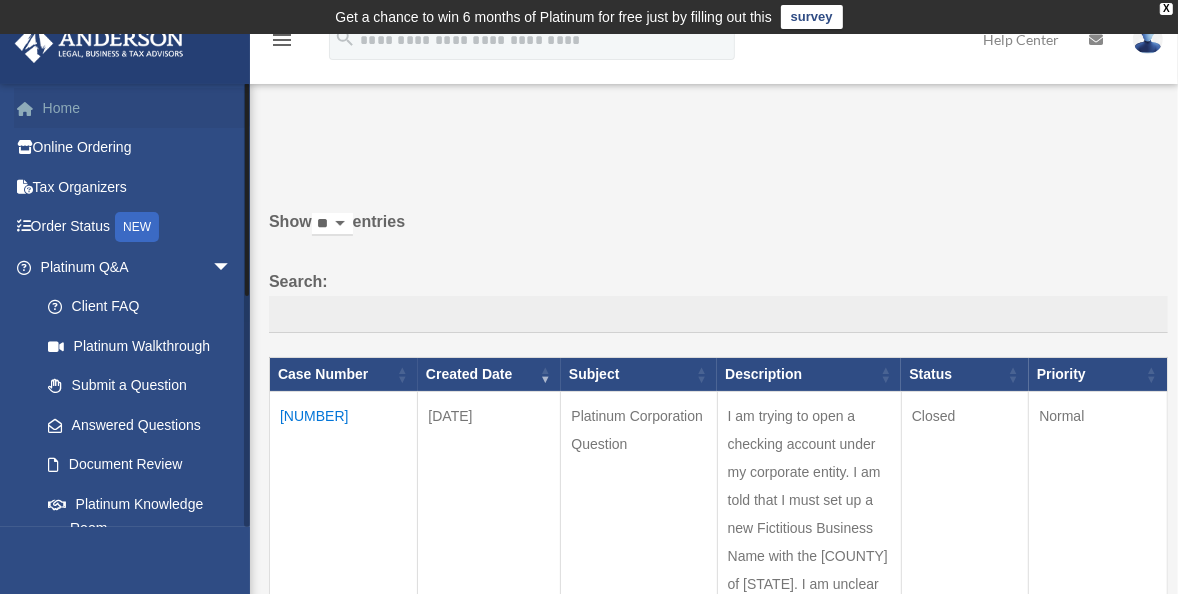 click on "Home" at bounding box center (138, 108) 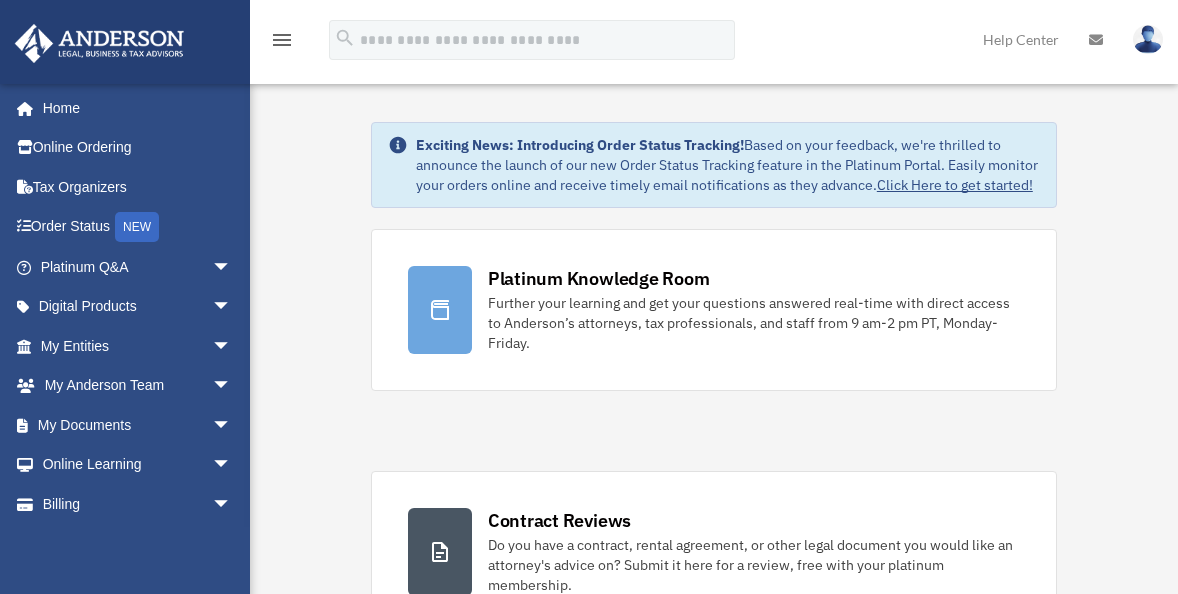 scroll, scrollTop: 0, scrollLeft: 0, axis: both 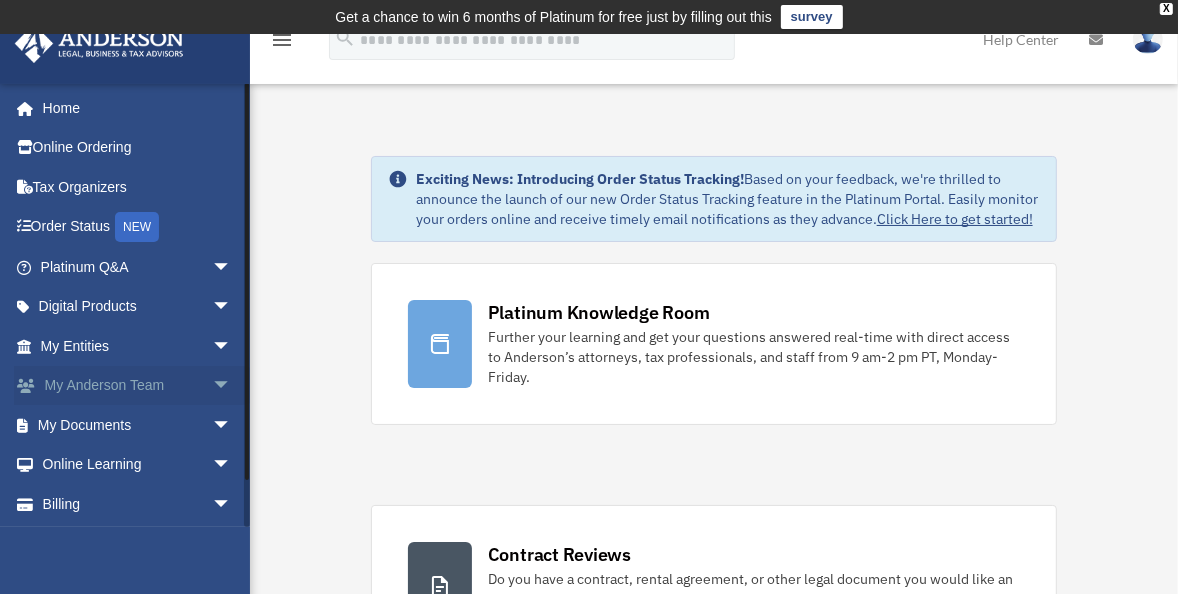click on "arrow_drop_down" at bounding box center [232, 386] 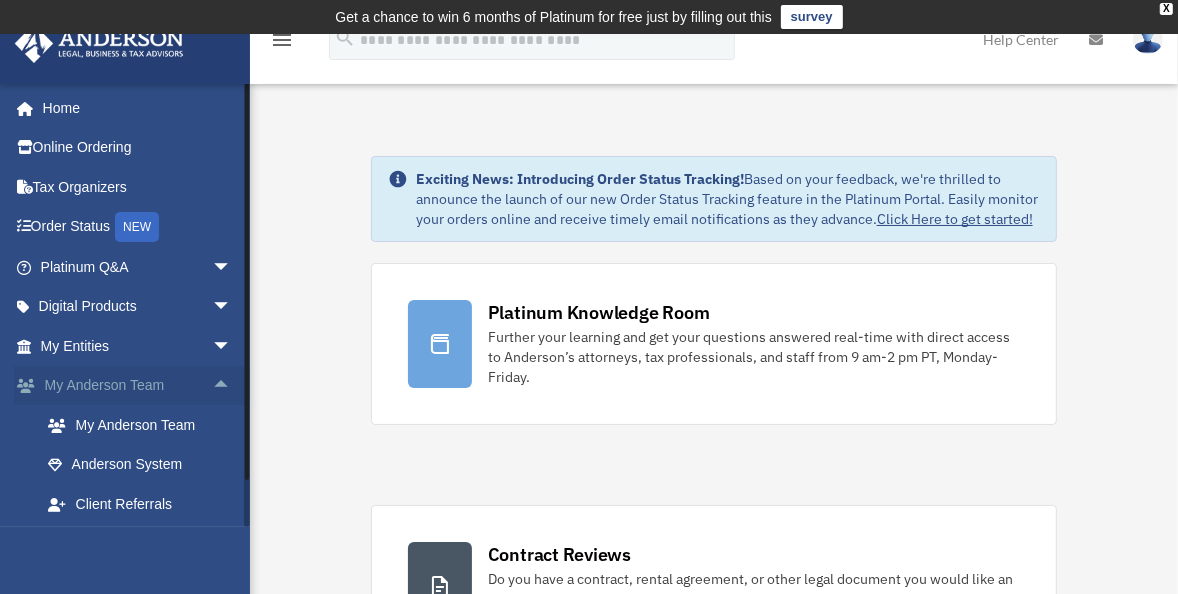 click on "arrow_drop_up" at bounding box center (232, 386) 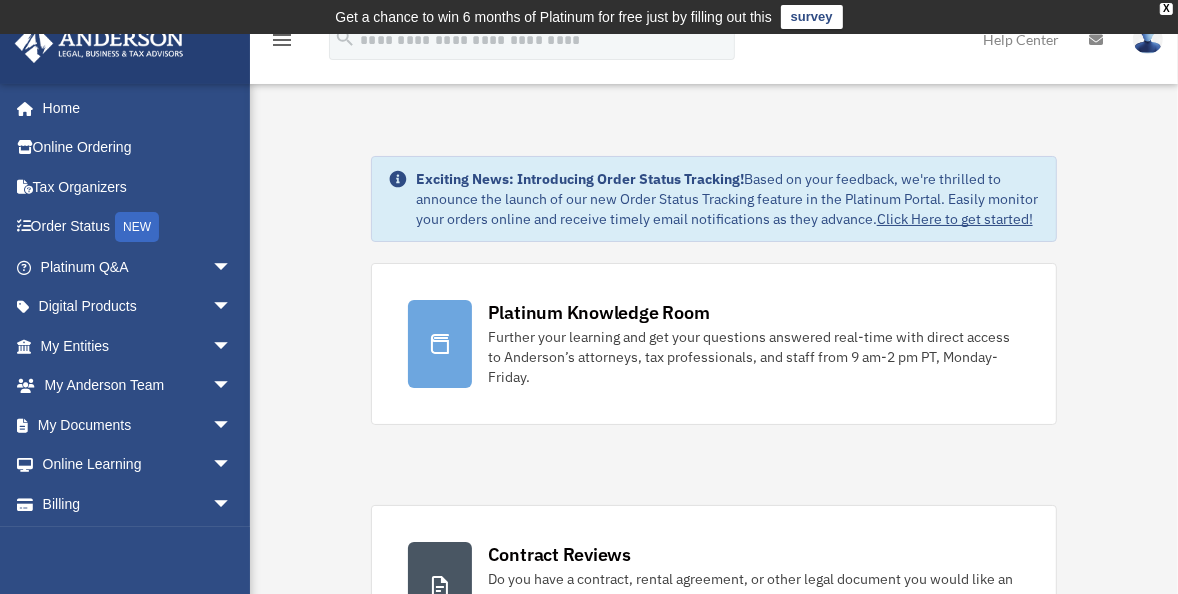 click on "Exciting News: Introducing Order Status Tracking!  Based on your feedback, we're thrilled to announce the launch of our new Order Status Tracking feature in the Platinum Portal. Easily monitor your orders online and receive timely email notifications as they advance.   Click Here to get started!
Platinum Knowledge Room
Further your learning and get your questions answered real-time with direct access to Anderson’s attorneys, tax professionals, and staff from 9 am-2 pm PT, Monday-Friday." at bounding box center (714, 1281) 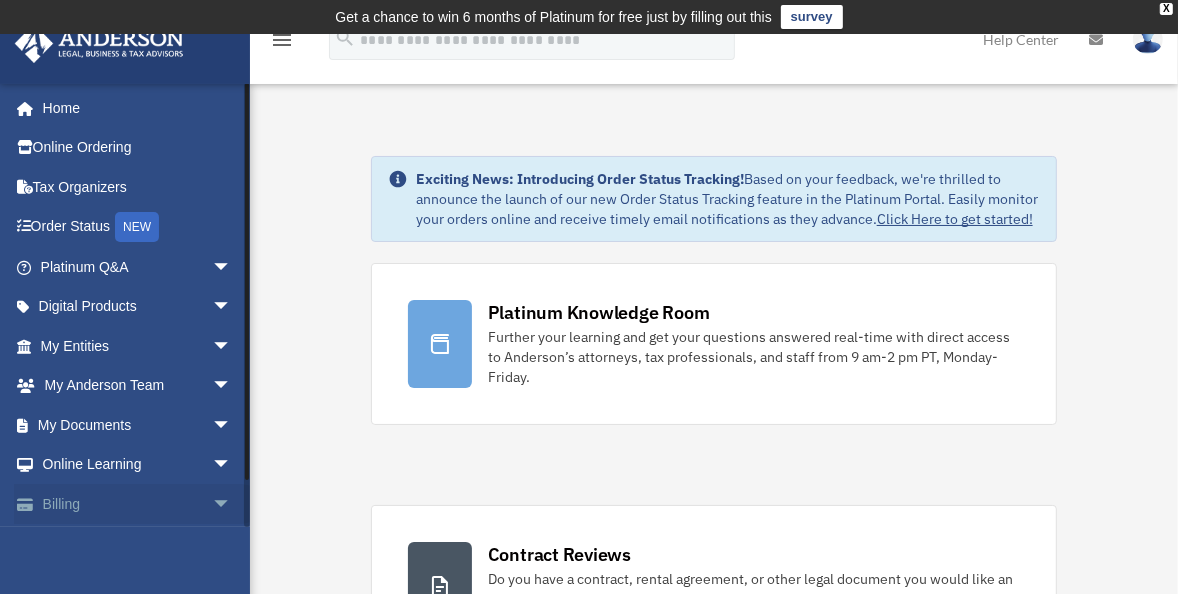 click on "arrow_drop_down" at bounding box center [232, 504] 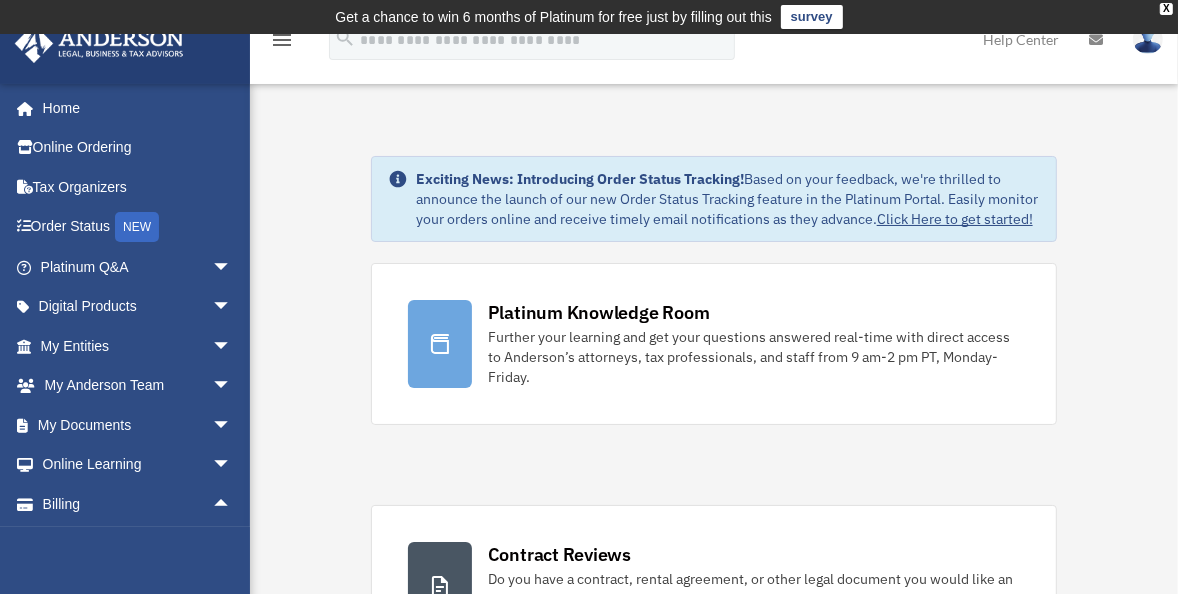 click on "Exciting News: Introducing Order Status Tracking!  Based on your feedback, we're thrilled to announce the launch of our new Order Status Tracking feature in the Platinum Portal. Easily monitor your orders online and receive timely email notifications as they advance.   Click Here to get started!
Platinum Knowledge Room
Further your learning and get your questions answered real-time with direct access to Anderson’s attorneys, tax professionals, and staff from 9 am-2 pm PT, Monday-Friday." at bounding box center (714, 1281) 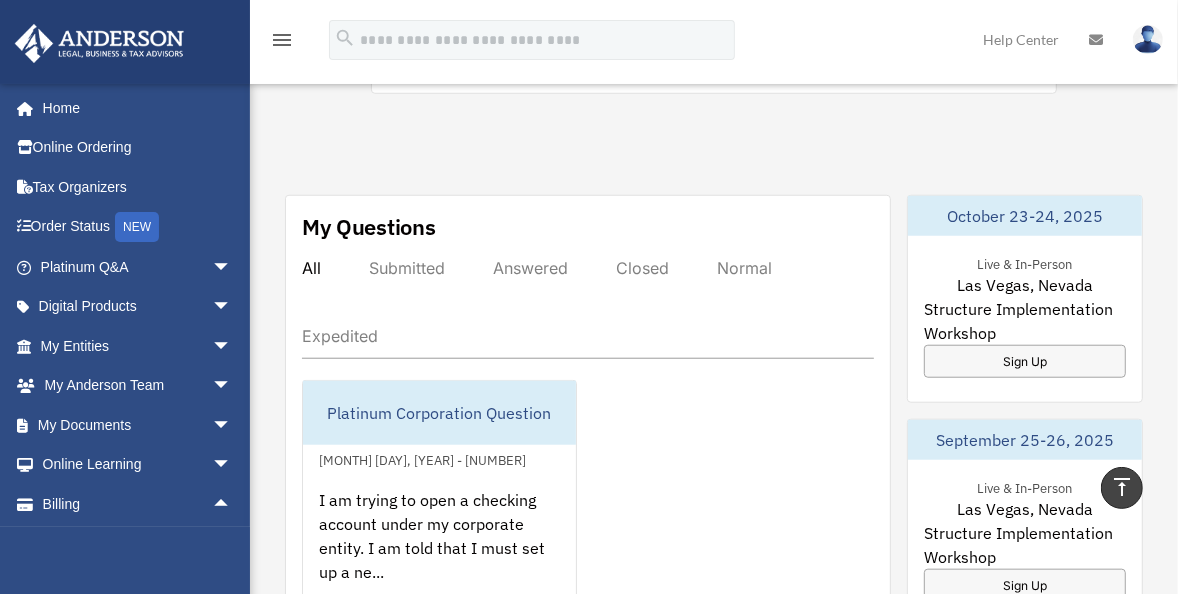scroll, scrollTop: 1056, scrollLeft: 0, axis: vertical 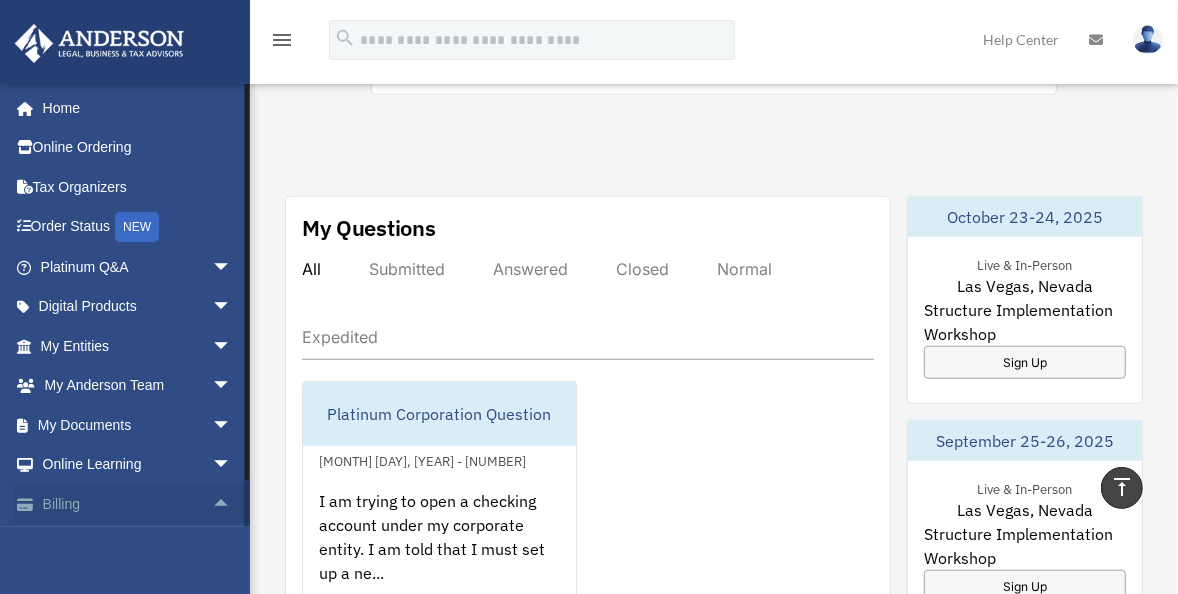 click on "arrow_drop_up" at bounding box center [232, 504] 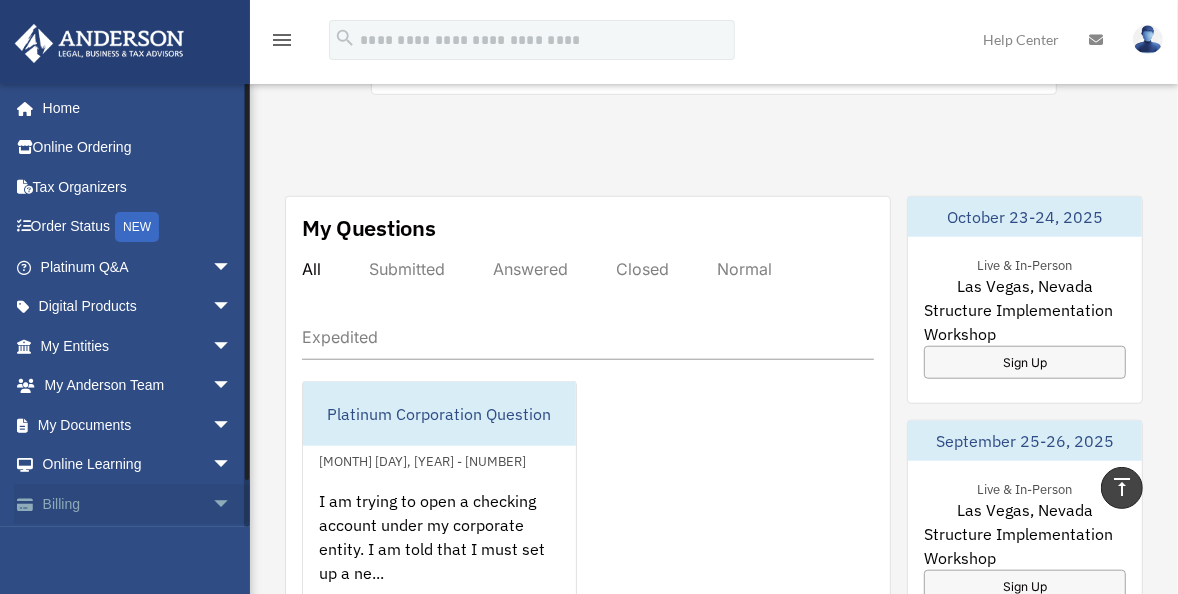 click on "Billing arrow_drop_down" at bounding box center (138, 504) 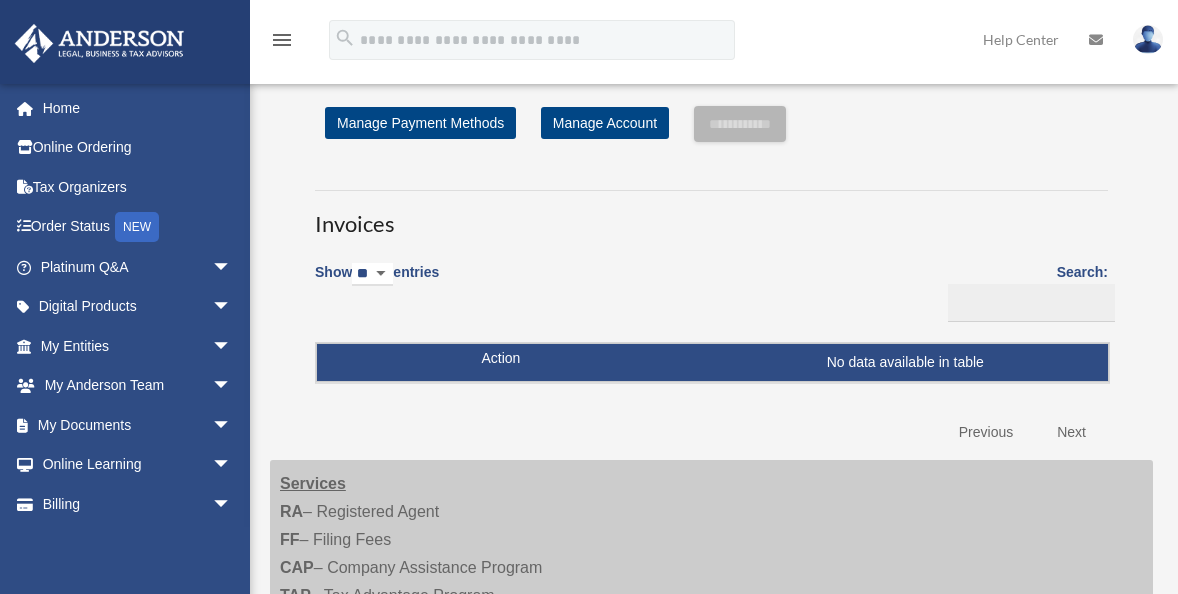 scroll, scrollTop: 0, scrollLeft: 0, axis: both 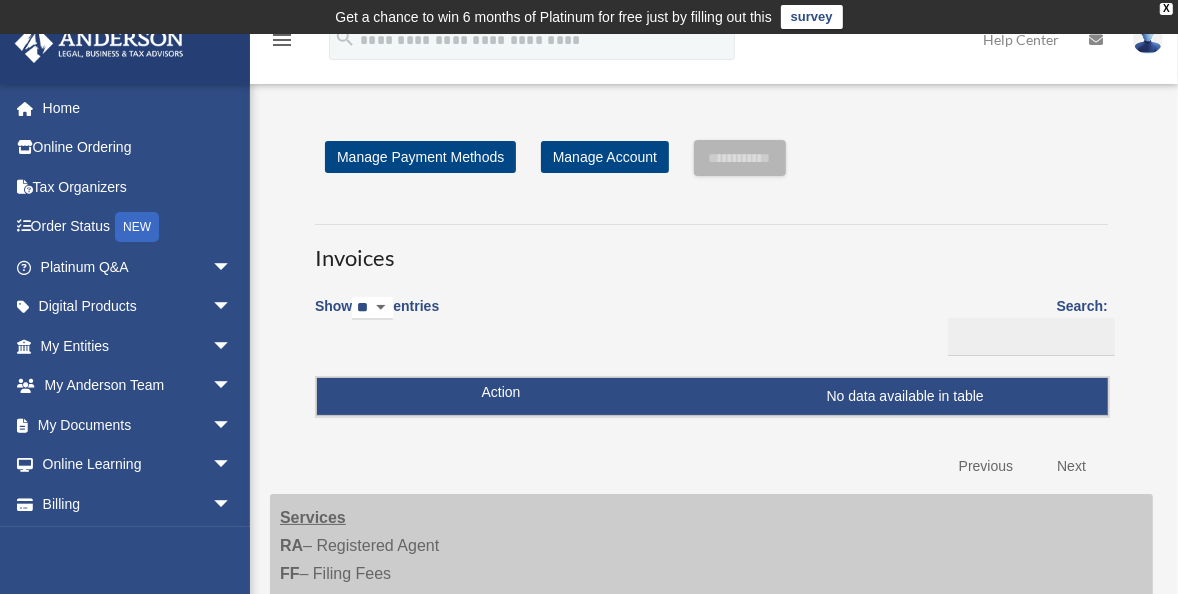 click on "Previous" at bounding box center (986, 466) 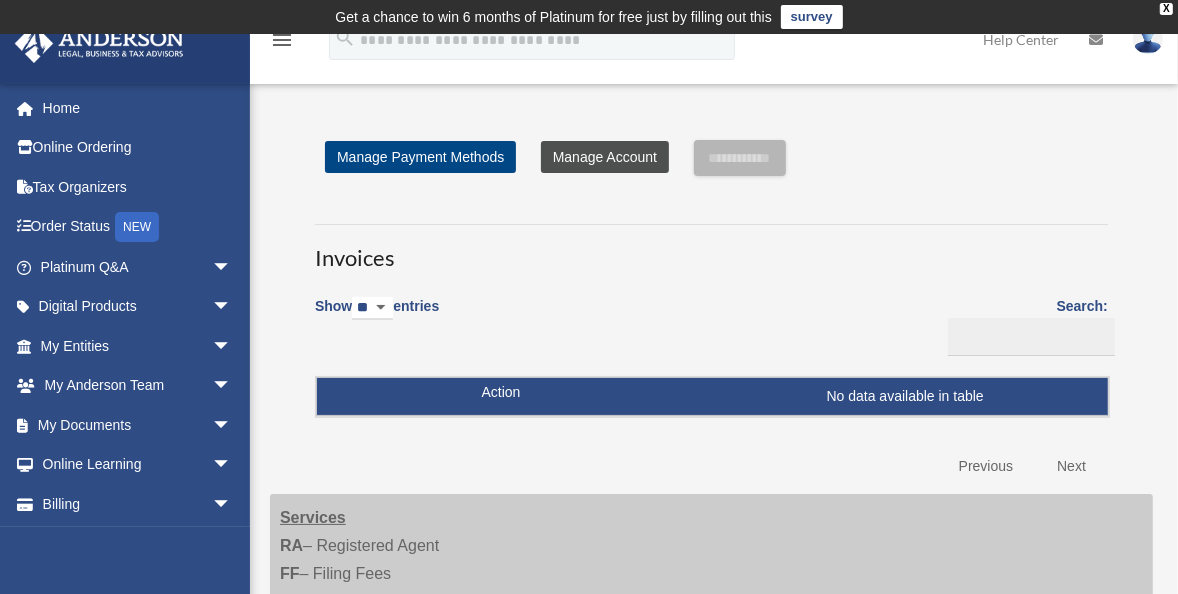 click on "Manage Account" at bounding box center (605, 157) 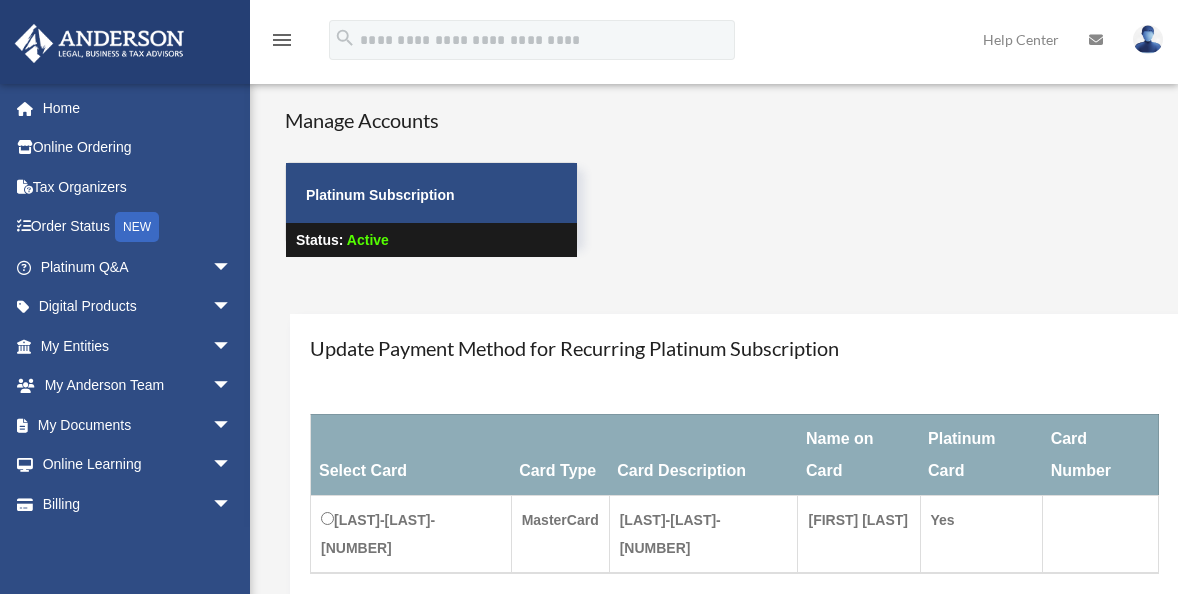 scroll, scrollTop: 0, scrollLeft: 0, axis: both 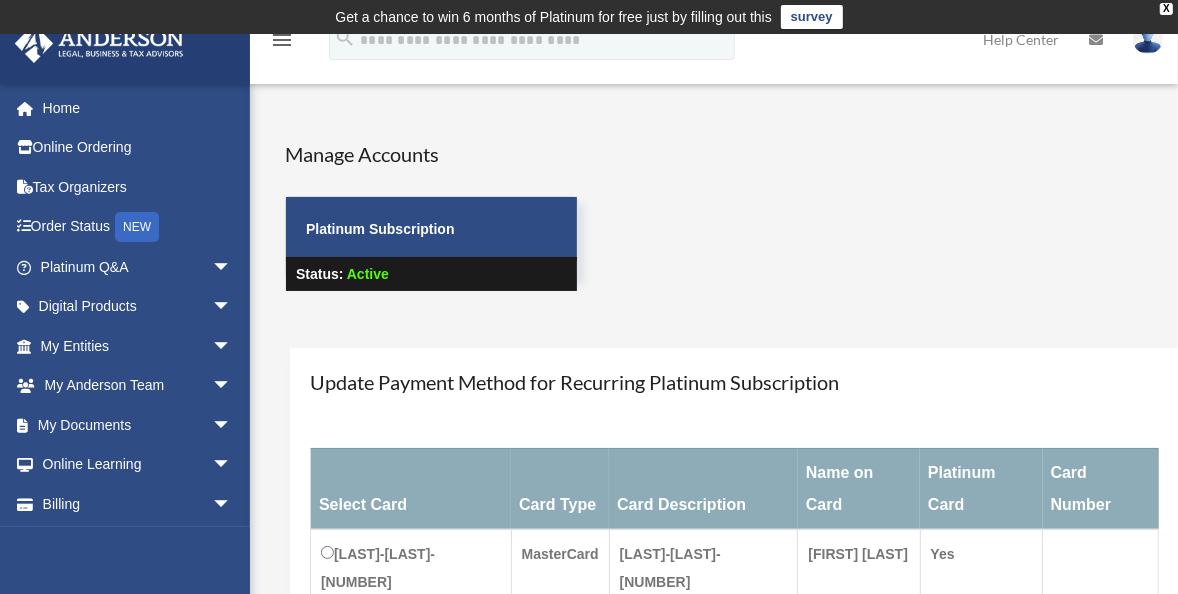 click on "Manage Accounts
Platinum Subscription
Status:
Active" at bounding box center (755, 234) 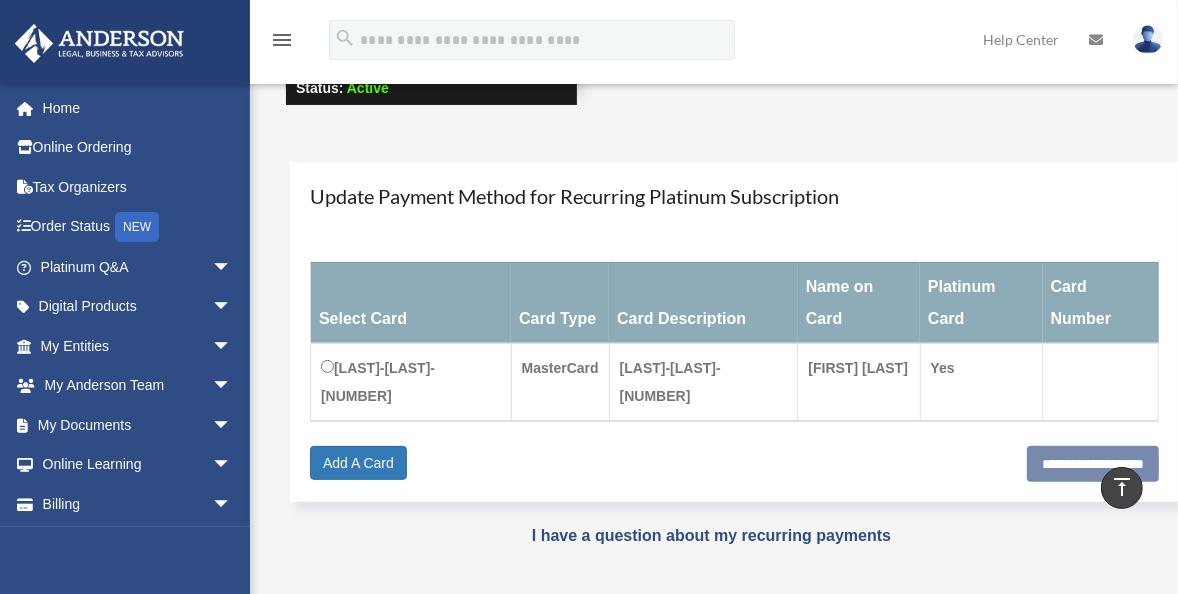 scroll, scrollTop: 0, scrollLeft: 0, axis: both 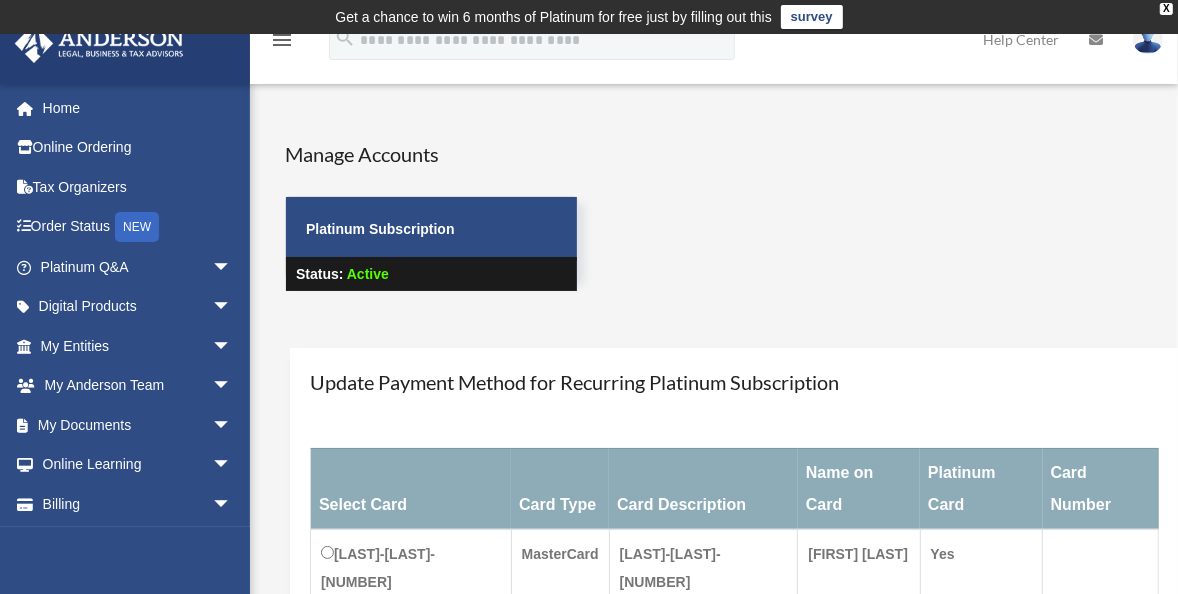 click on "menu" at bounding box center (282, 40) 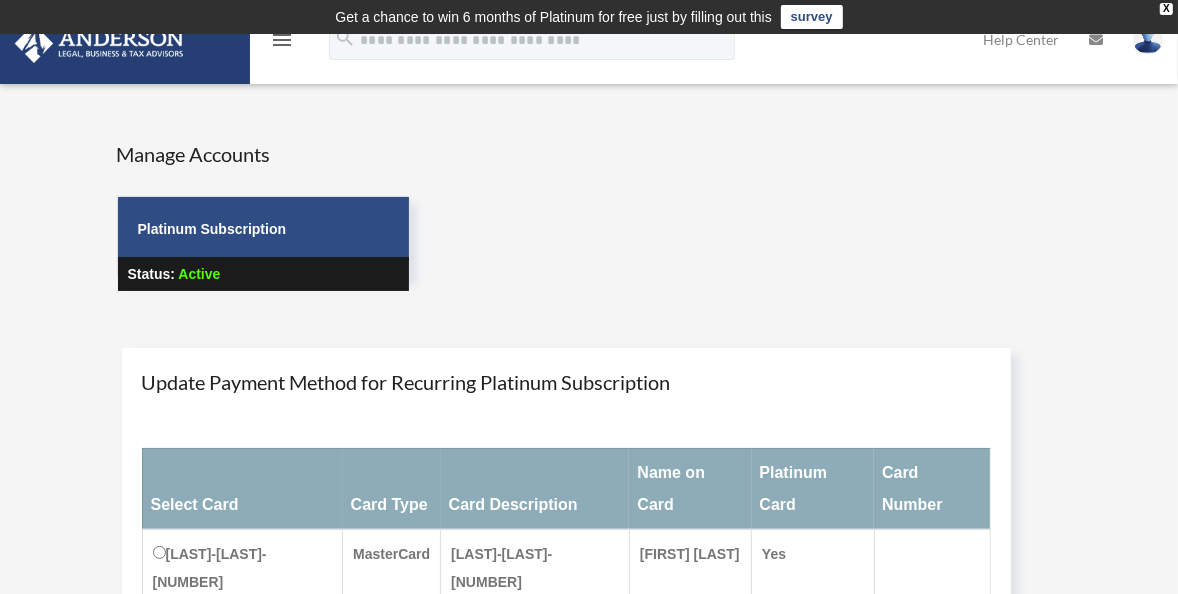 click on "Payment
×
Close
Update Payment Method for Recurring Platinum Subscription
Select Card
Card Type
Card Description
Name on Card
Platinum Card
Card Number
MC-Henry-Aizpuru-7131
MasterCard
MC-Henry-Aizpuru-7131
Henry Aizpuru
Yes" at bounding box center (586, 518) 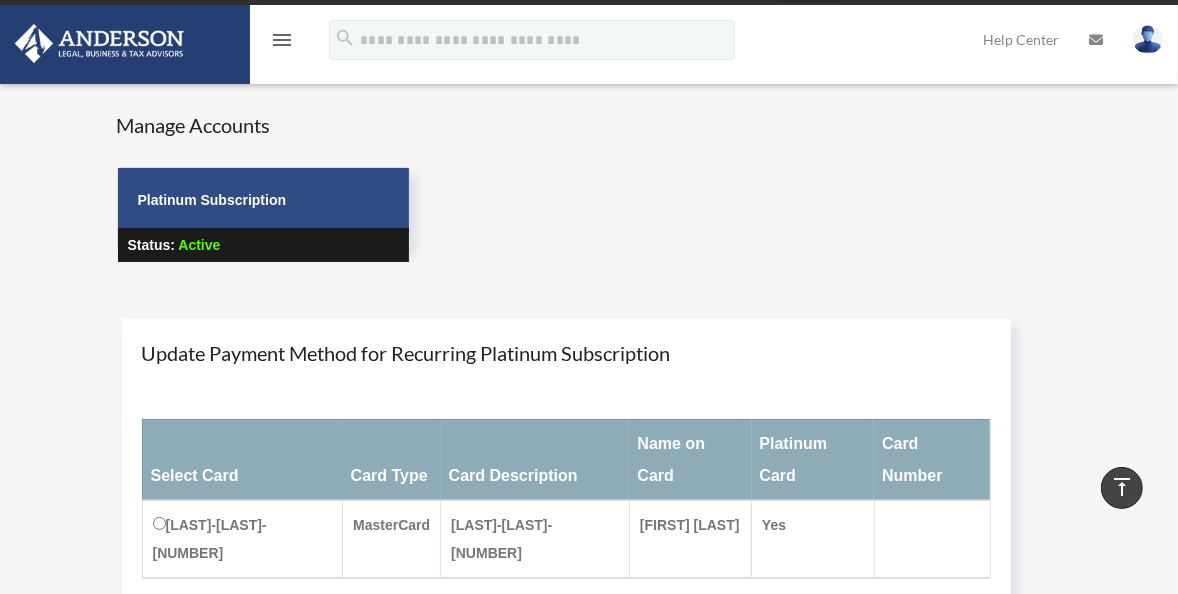 scroll, scrollTop: 0, scrollLeft: 0, axis: both 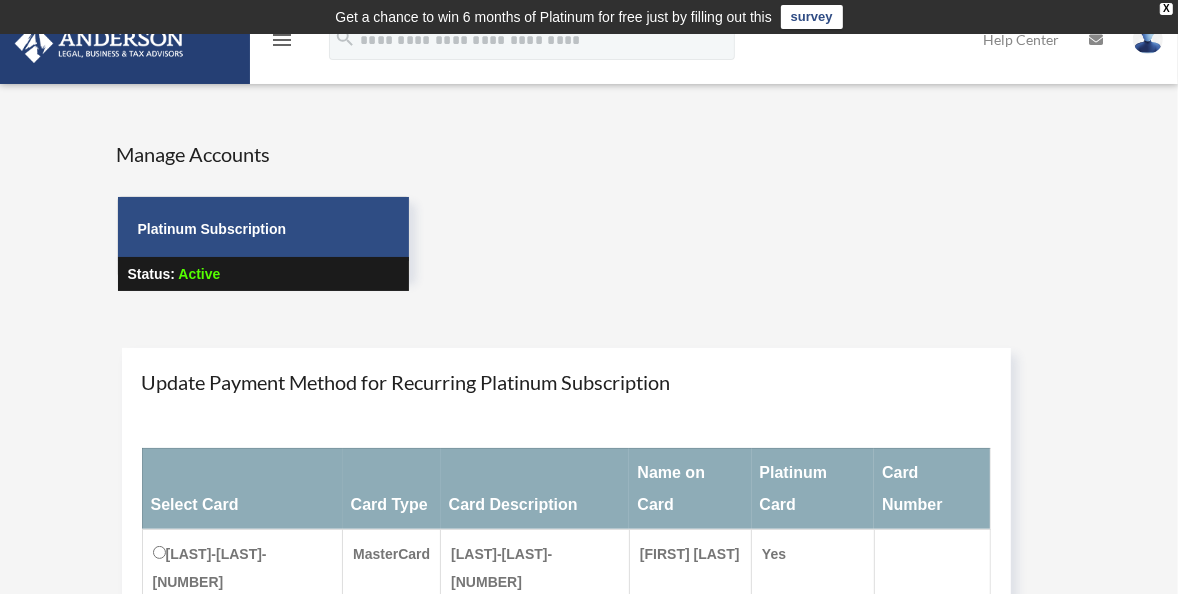 click on "menu" at bounding box center [282, 40] 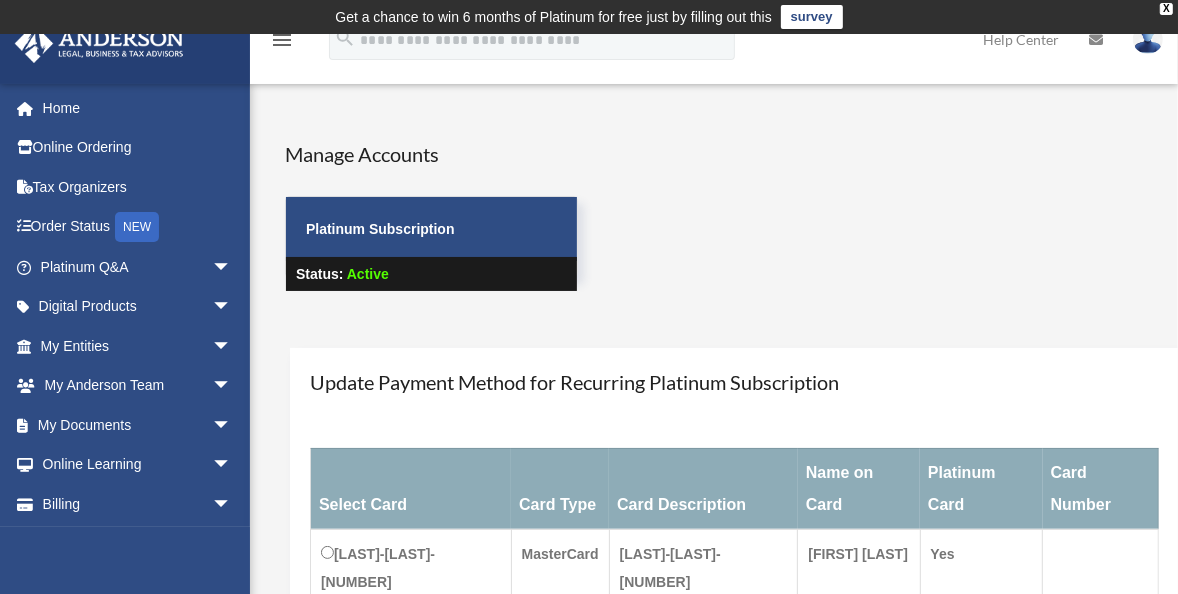 click on "menu" at bounding box center [282, 40] 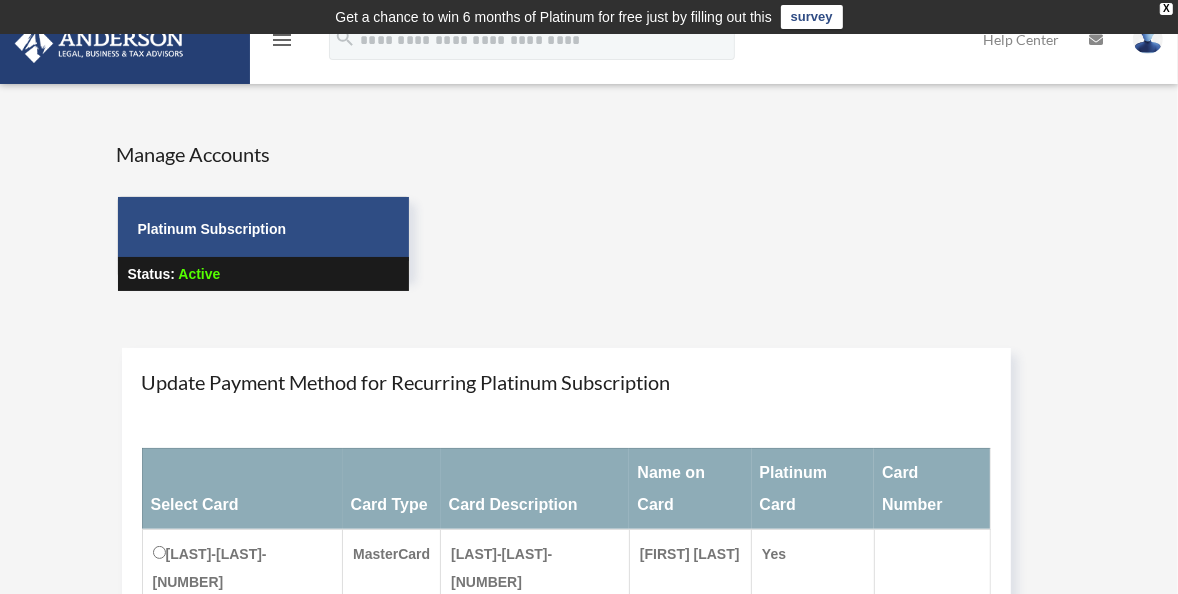 click on "menu" at bounding box center (282, 40) 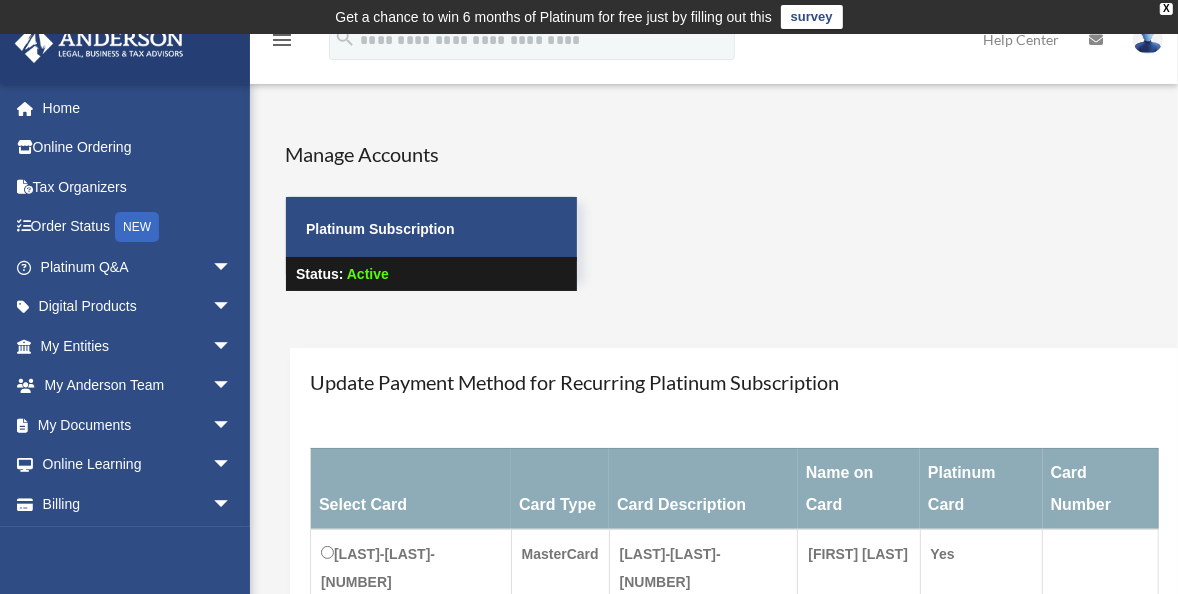 click at bounding box center [1148, 39] 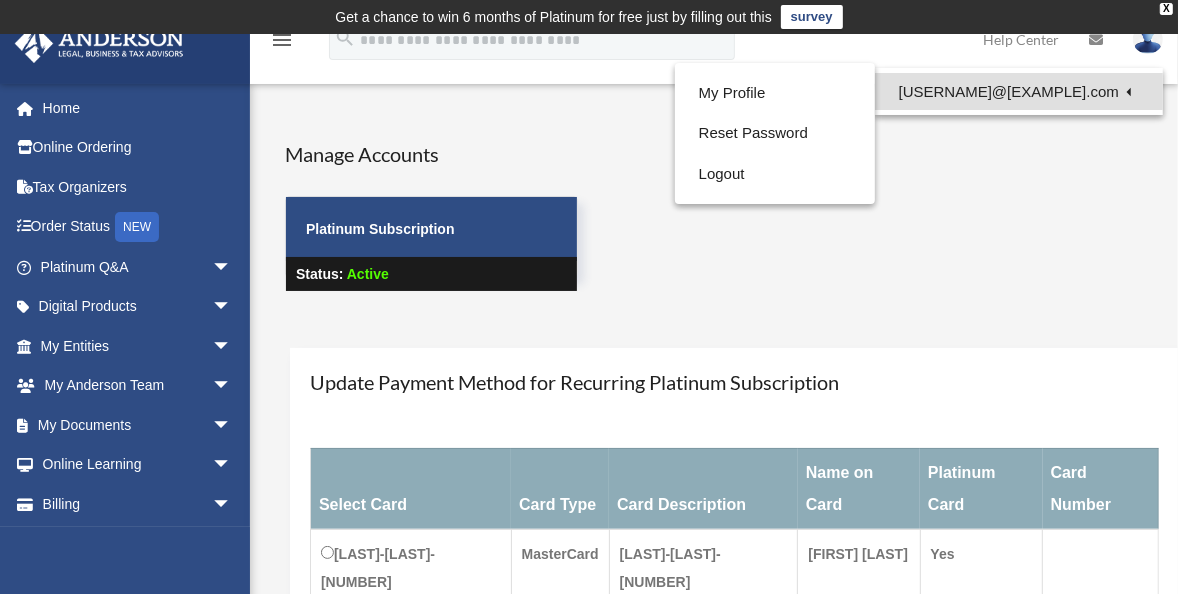 click on "[EMAIL]" at bounding box center (1019, 91) 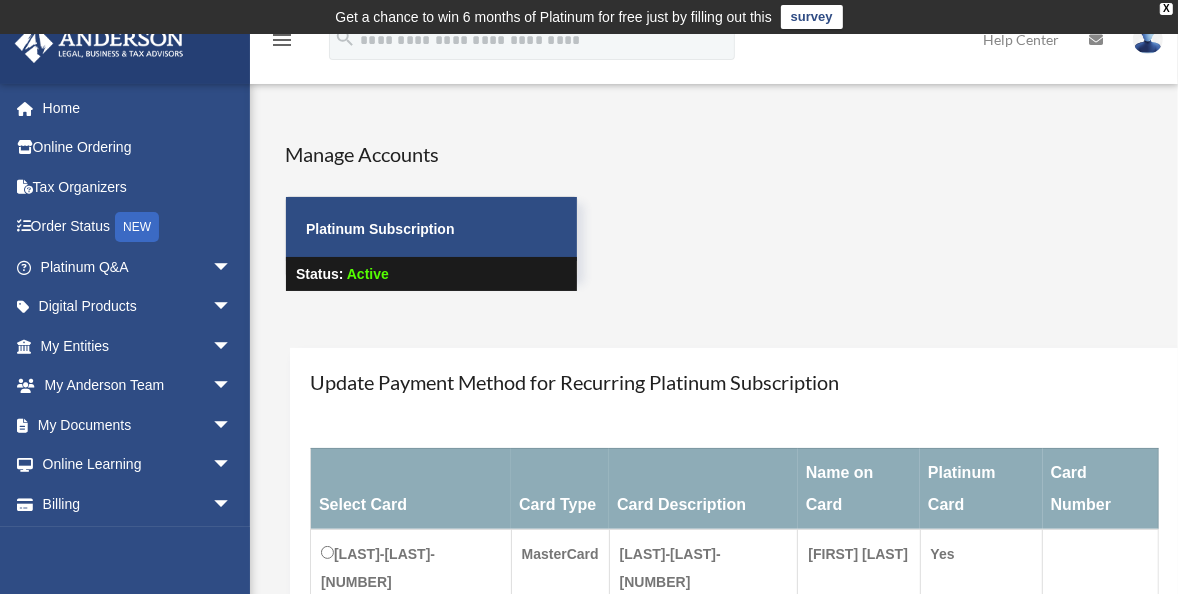 click at bounding box center (1148, 39) 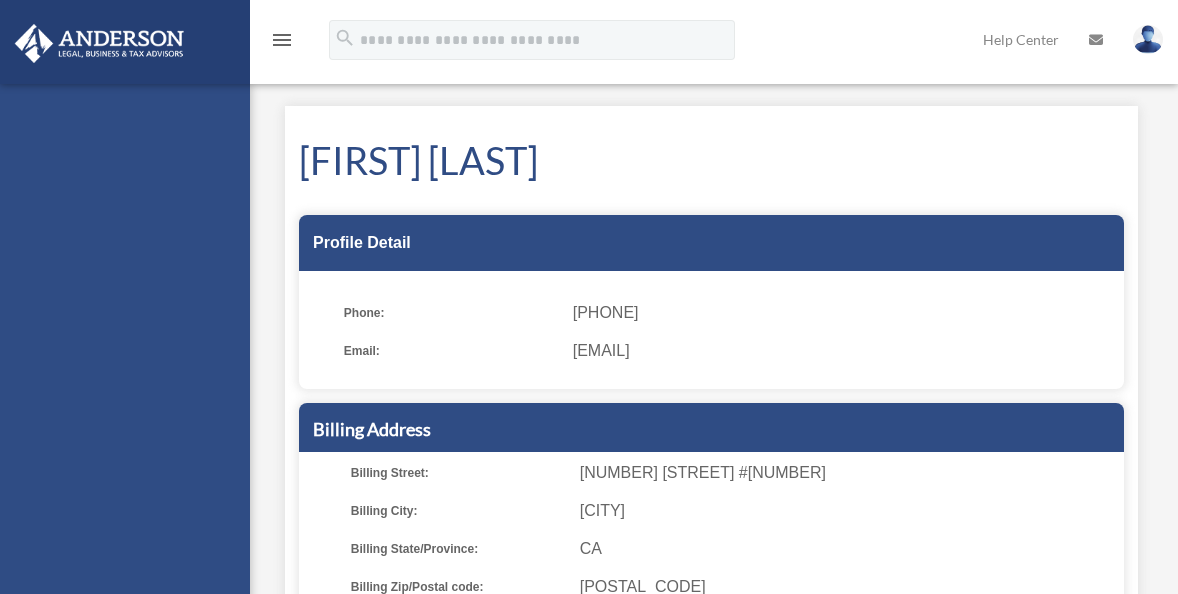 scroll, scrollTop: 0, scrollLeft: 0, axis: both 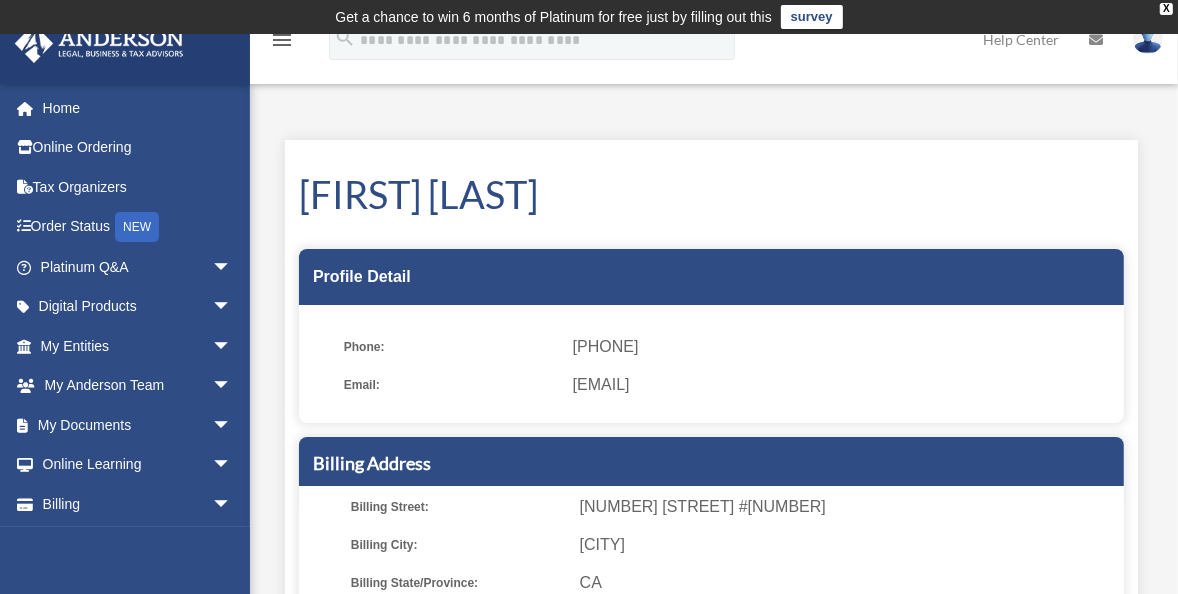 click at bounding box center [1148, 39] 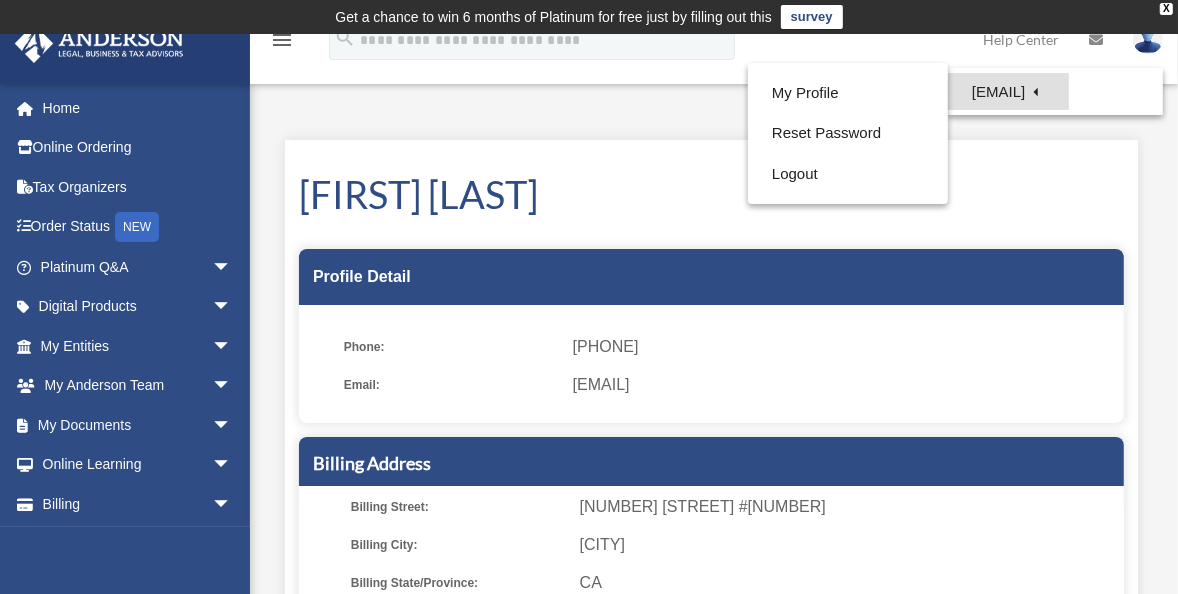 click on "[EMAIL]" at bounding box center (1008, 91) 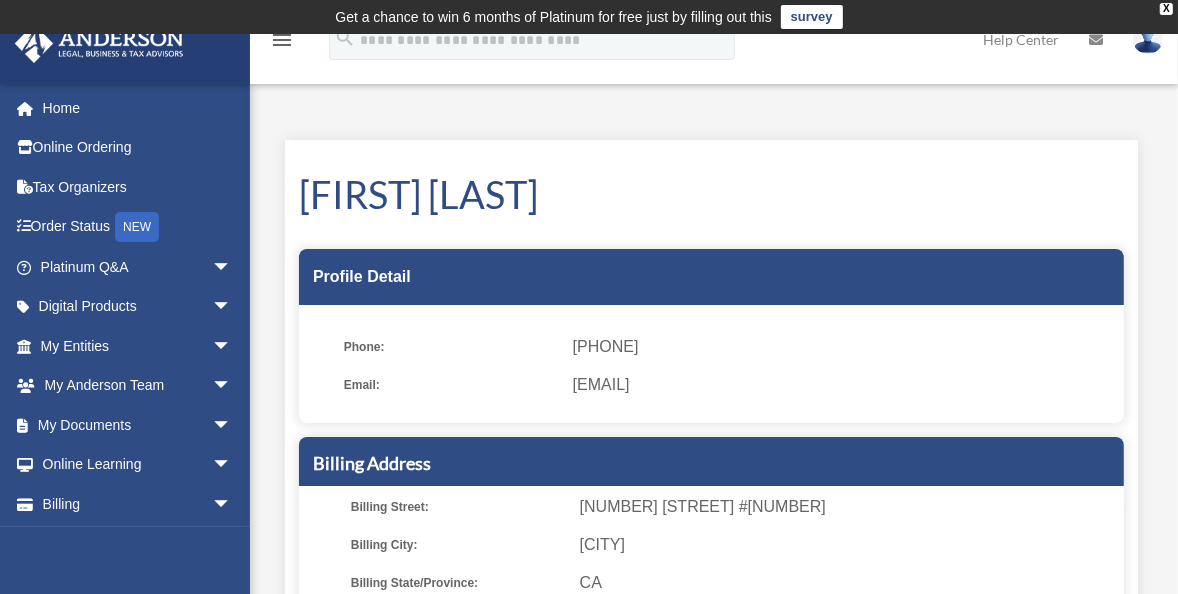 click at bounding box center [1148, 39] 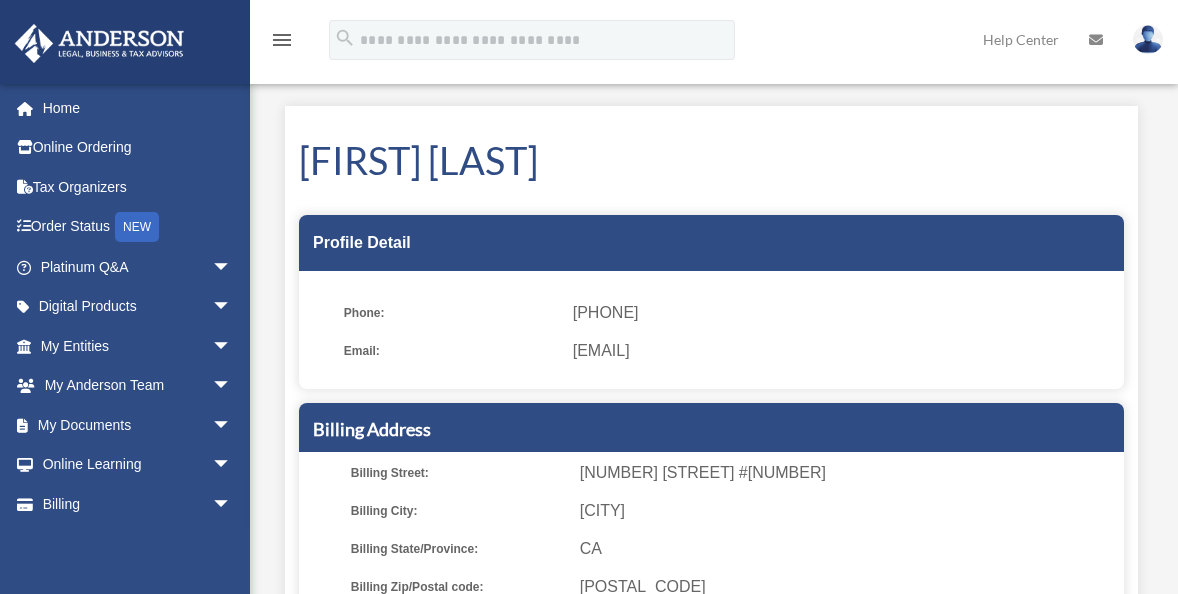 scroll, scrollTop: 0, scrollLeft: 0, axis: both 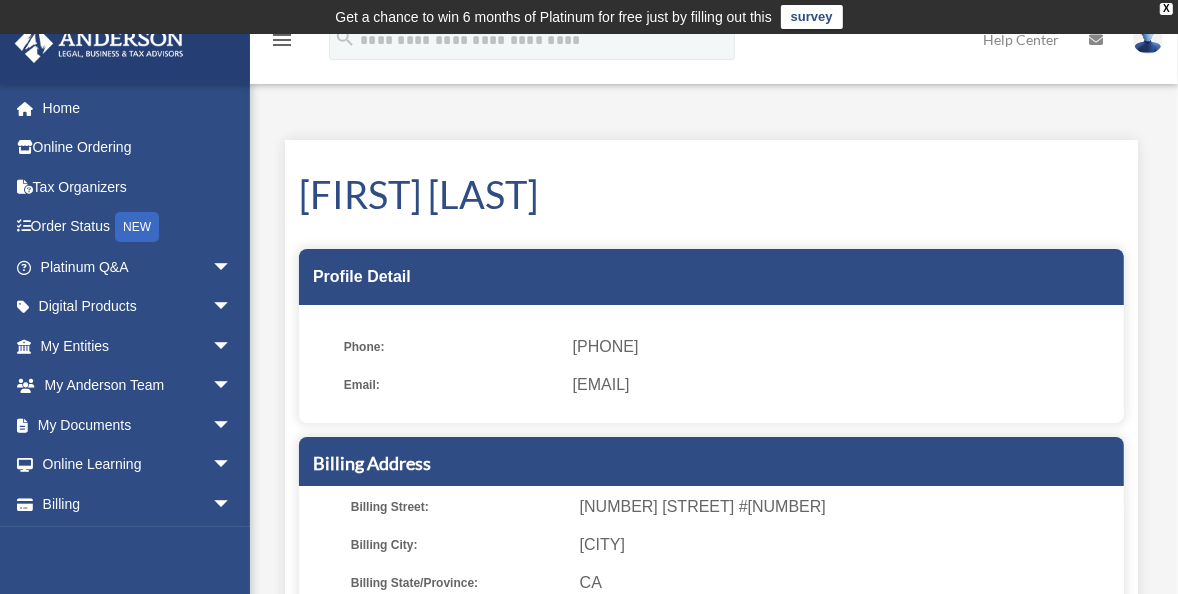 click on "Henry Aizpuru" at bounding box center [711, 194] 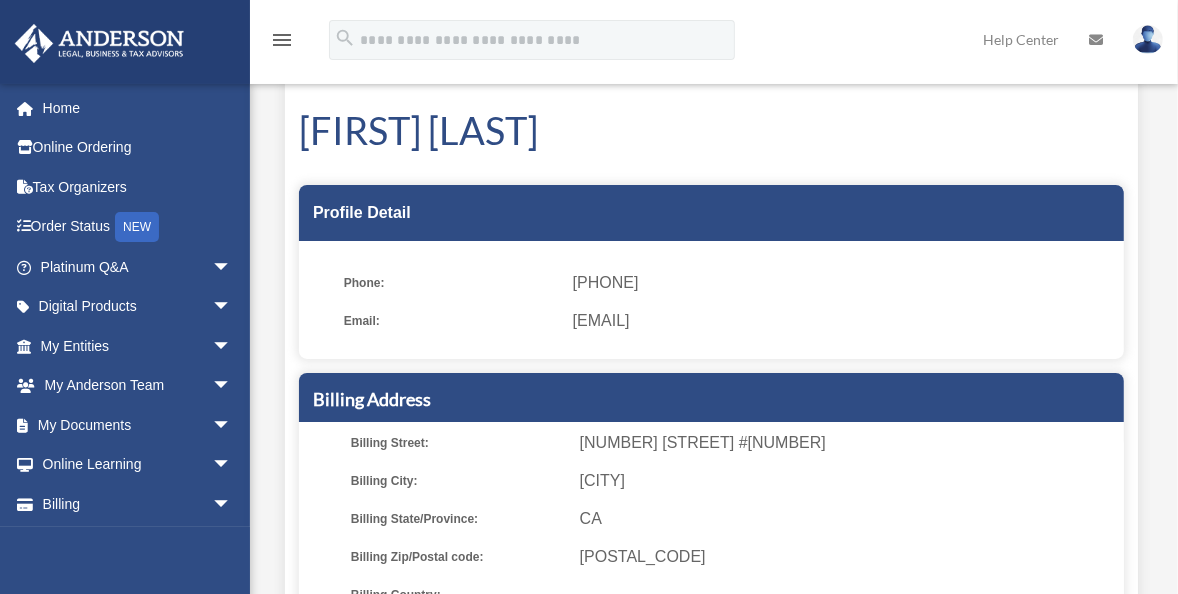 scroll, scrollTop: 0, scrollLeft: 0, axis: both 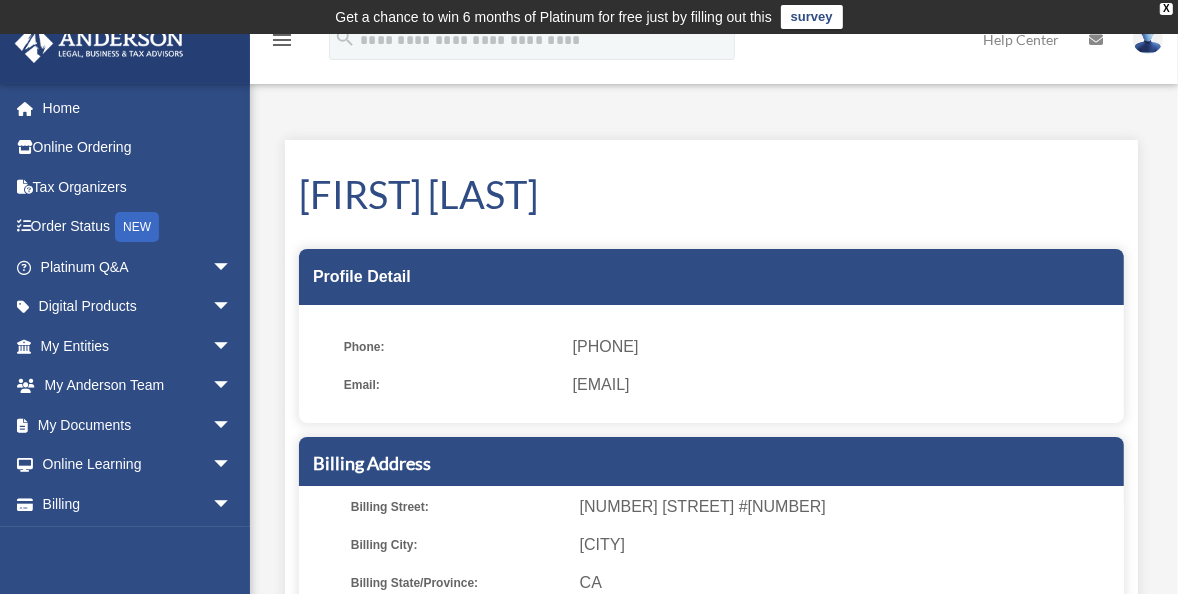 click on "Help Center" at bounding box center (1021, 39) 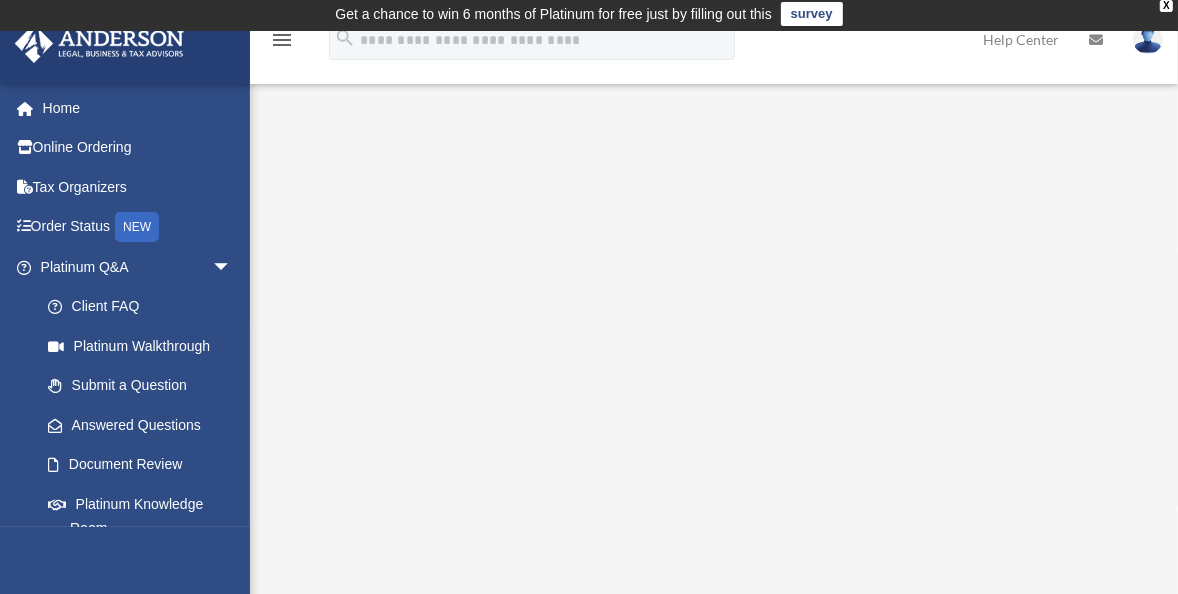 scroll, scrollTop: 3, scrollLeft: 0, axis: vertical 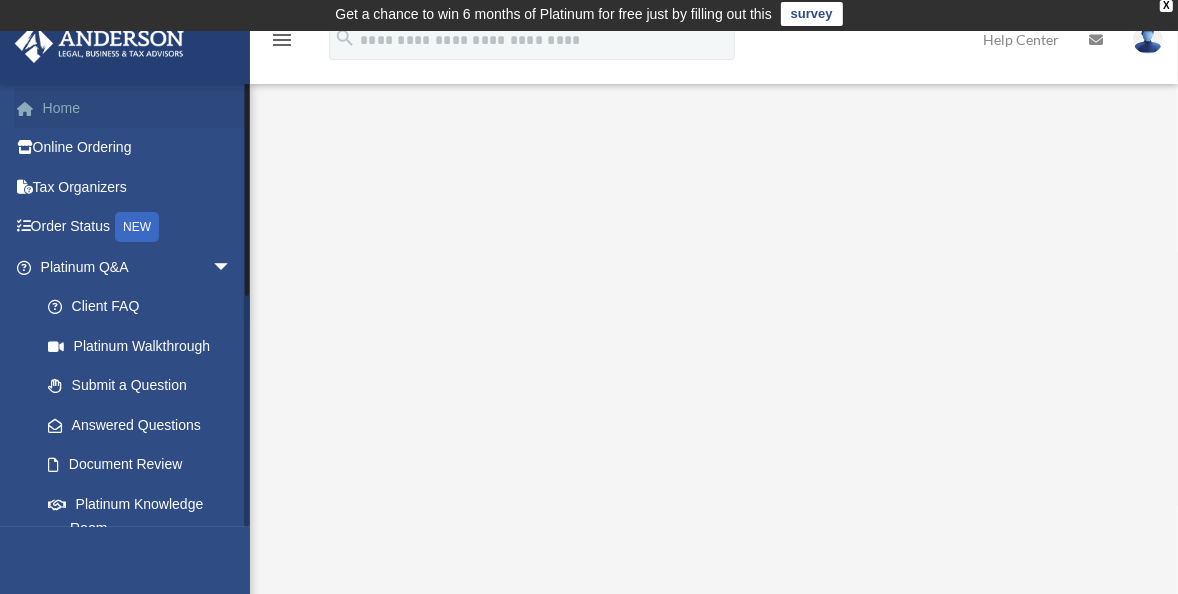click on "Home" at bounding box center [138, 108] 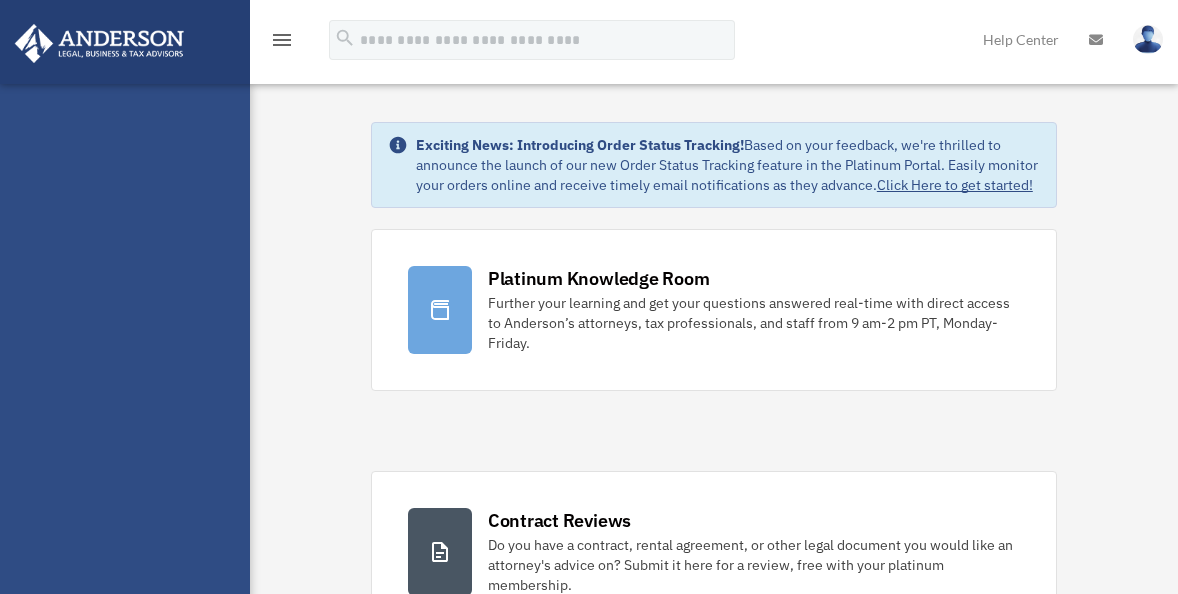 scroll, scrollTop: 0, scrollLeft: 0, axis: both 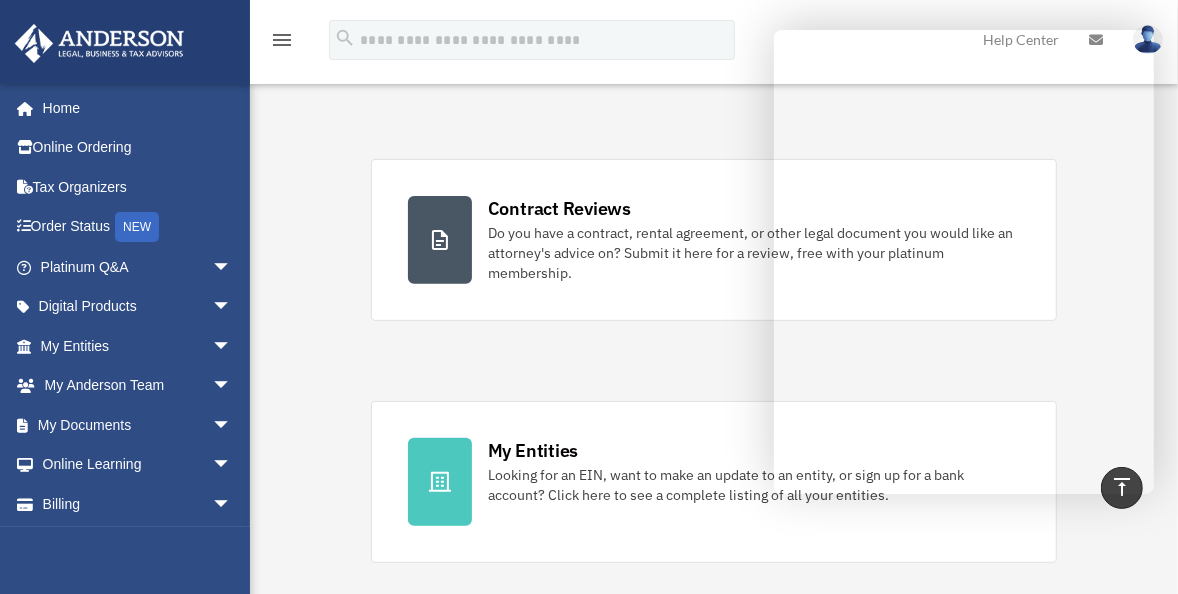 click at bounding box center [1148, 39] 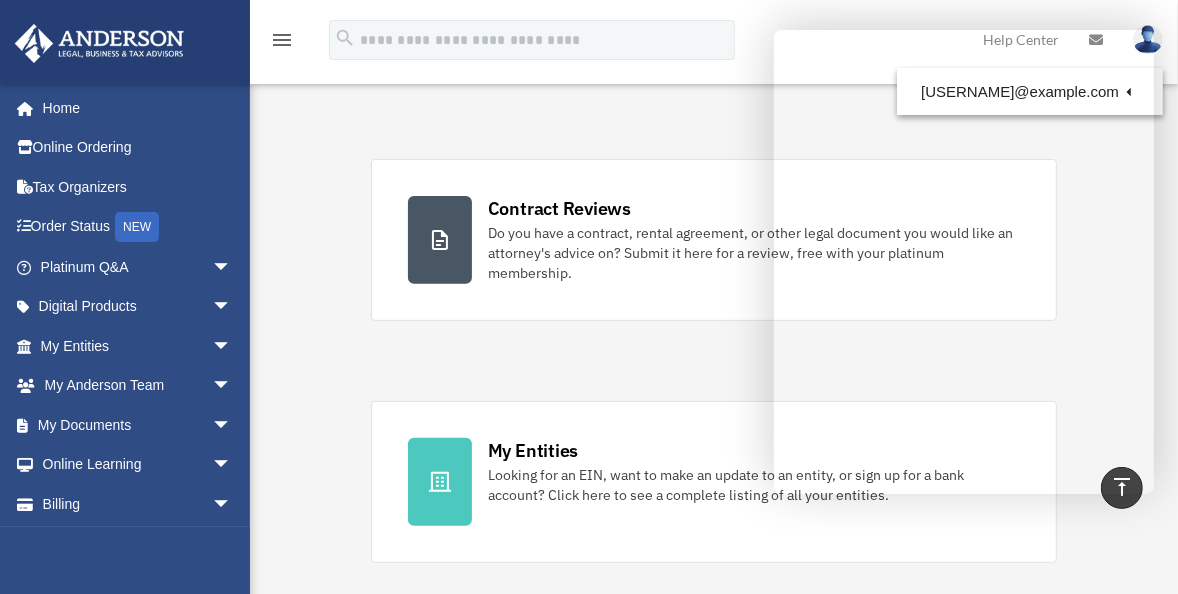 click at bounding box center [1096, 39] 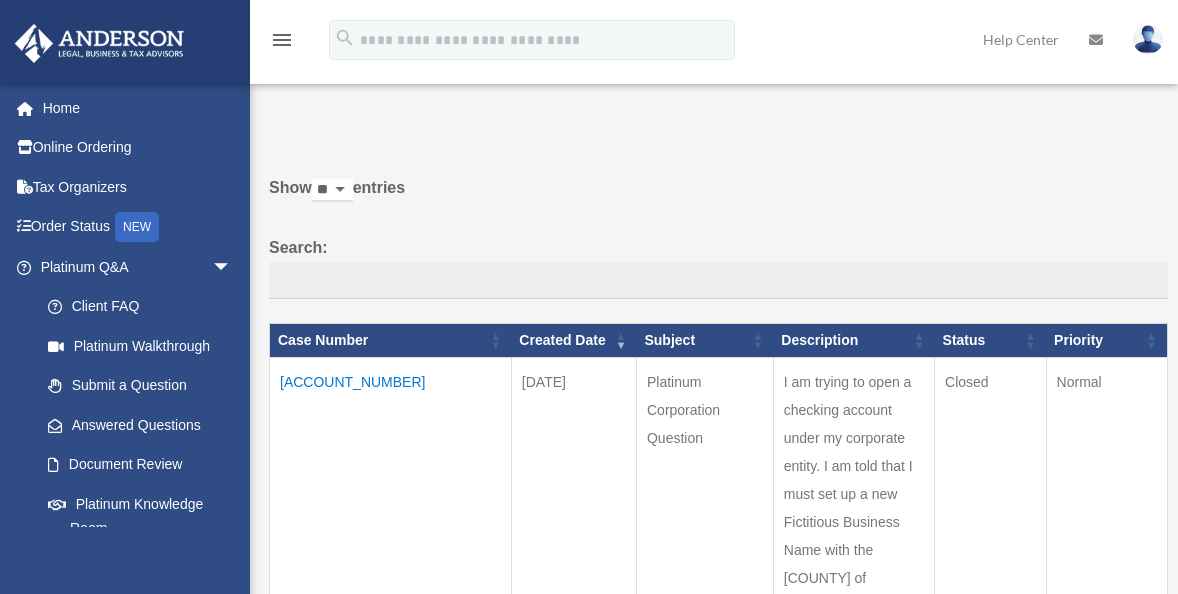 scroll, scrollTop: 0, scrollLeft: 0, axis: both 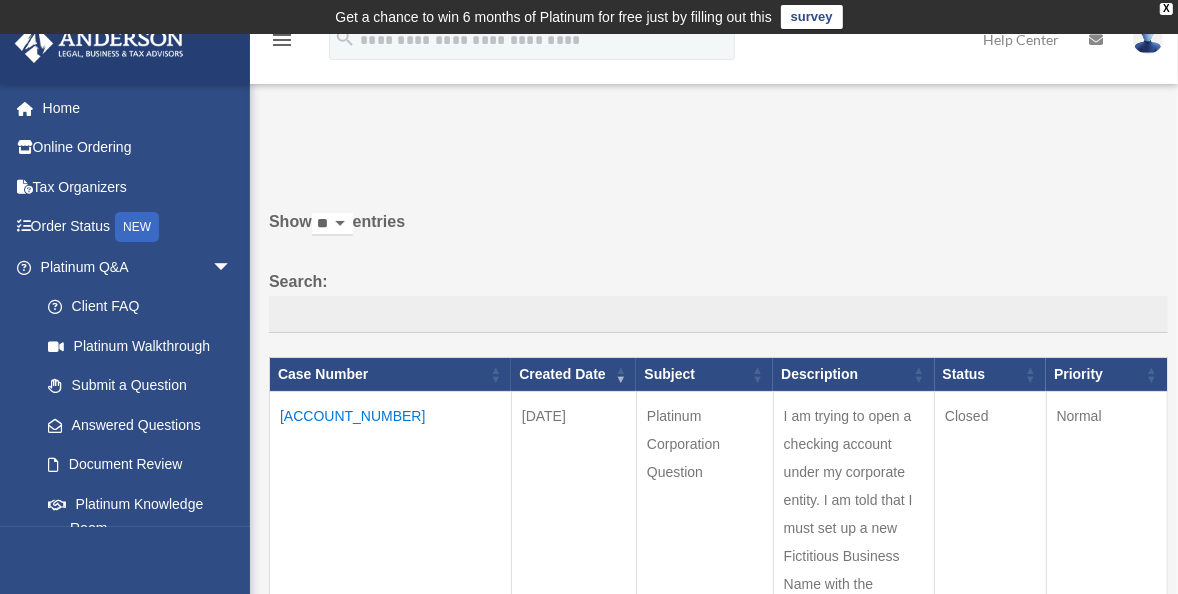 click at bounding box center (1148, 39) 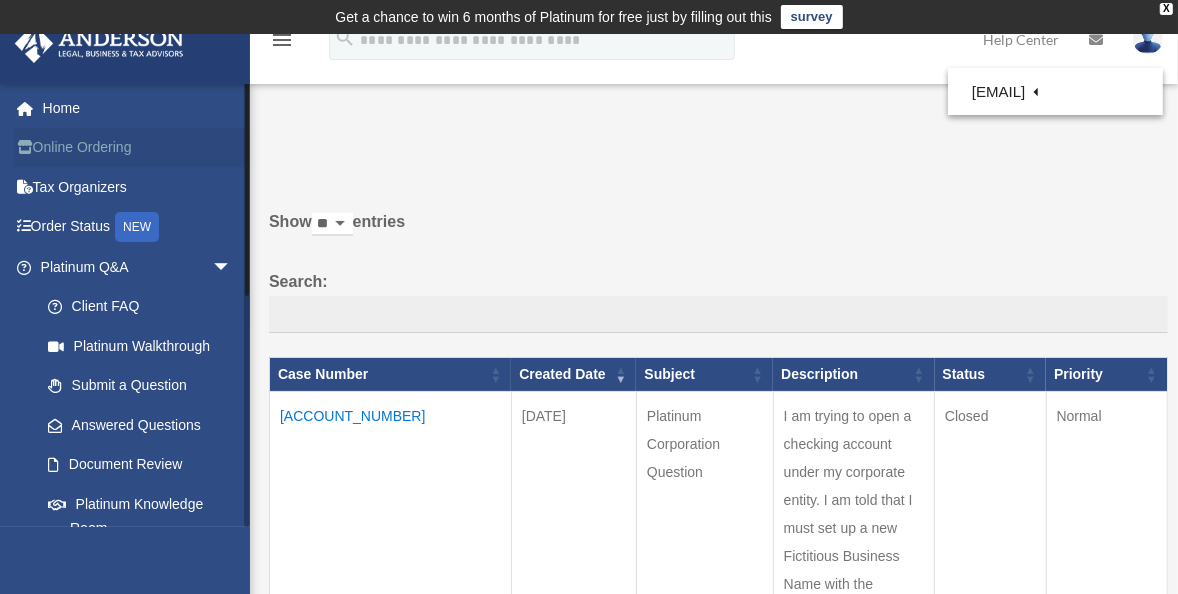 click on "Online Ordering" at bounding box center [138, 148] 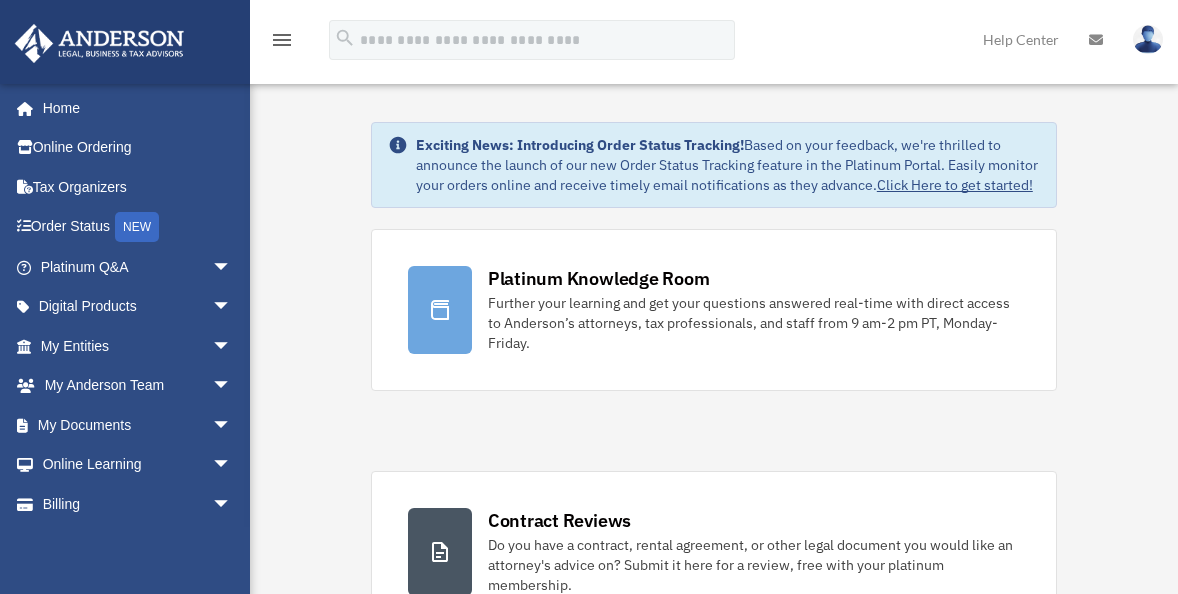 scroll, scrollTop: 0, scrollLeft: 0, axis: both 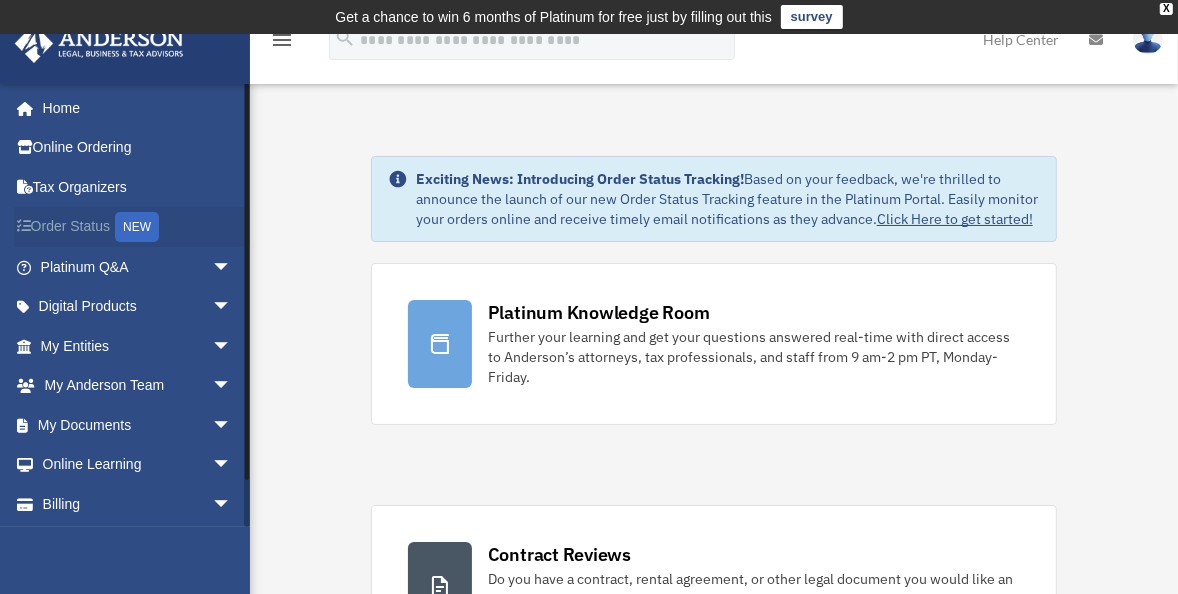 click on "Order Status  NEW" at bounding box center [138, 227] 